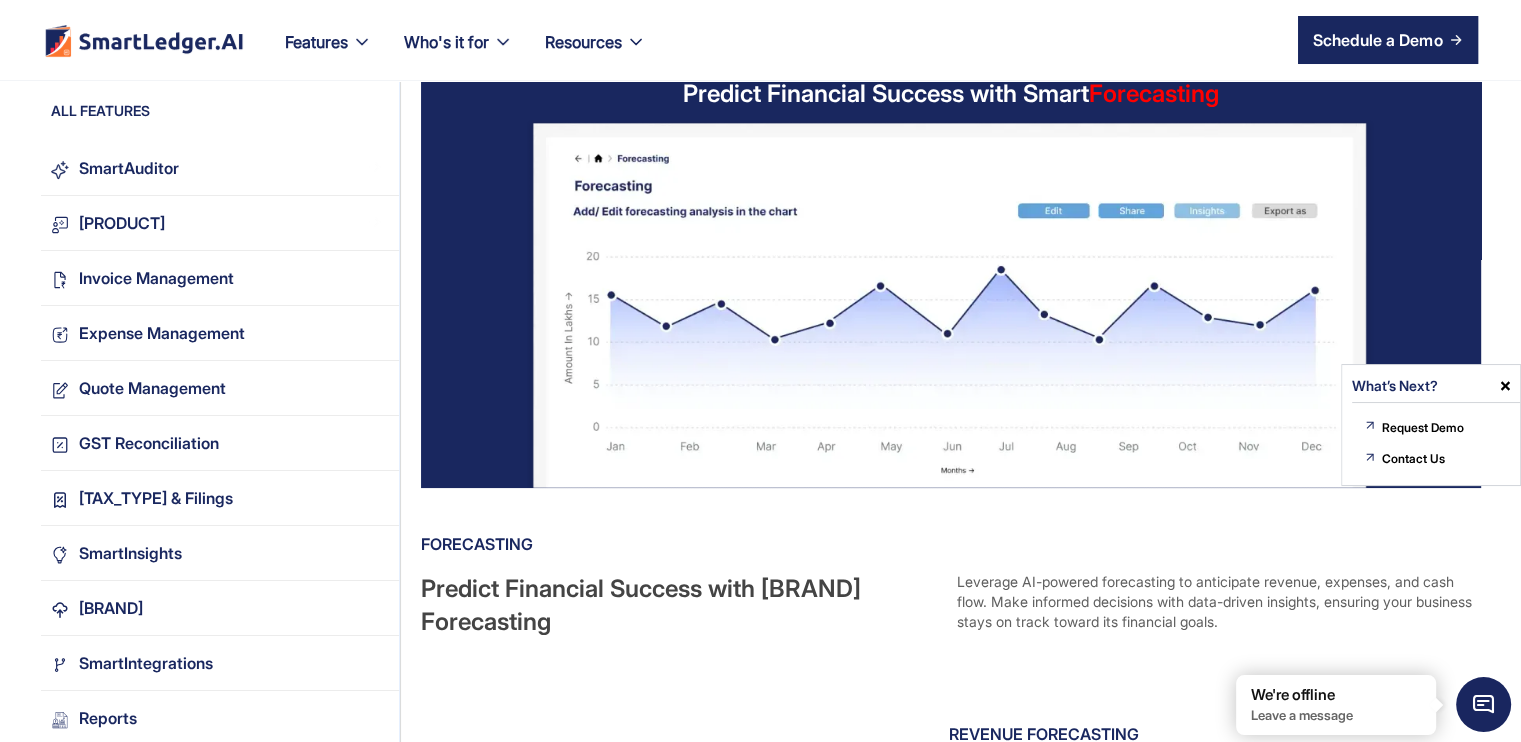 scroll, scrollTop: 0, scrollLeft: 0, axis: both 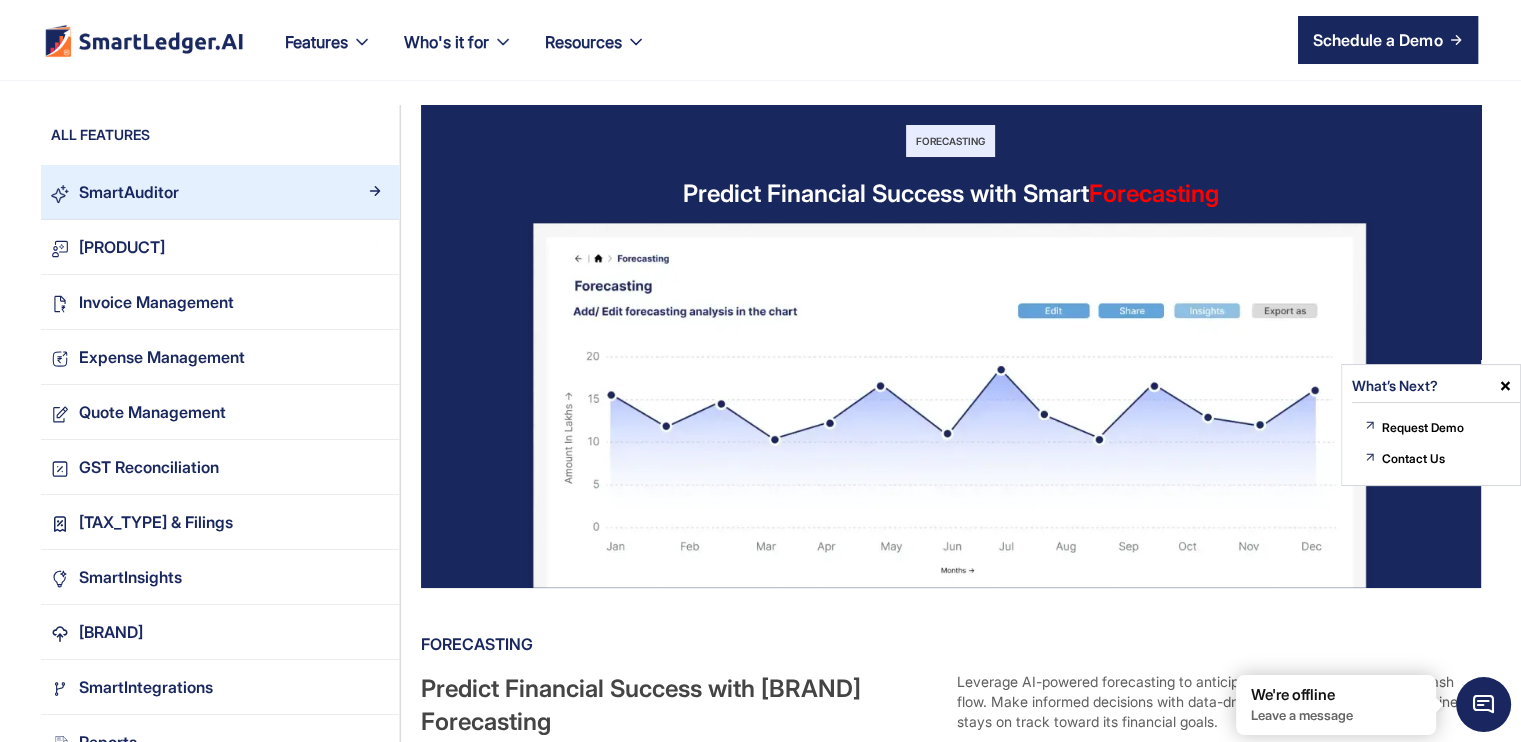 click on "SmartAuditor" at bounding box center (129, 192) 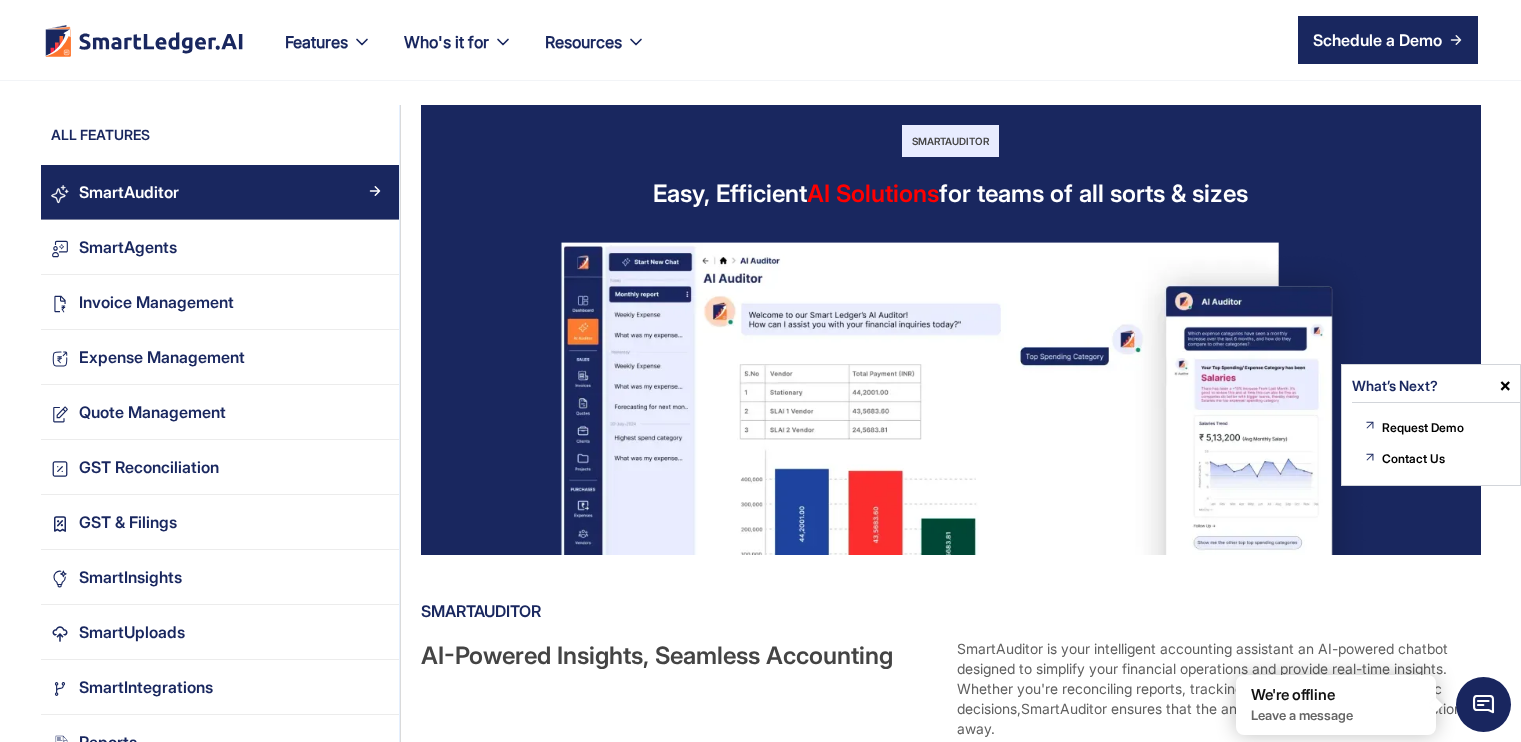 scroll, scrollTop: 0, scrollLeft: 0, axis: both 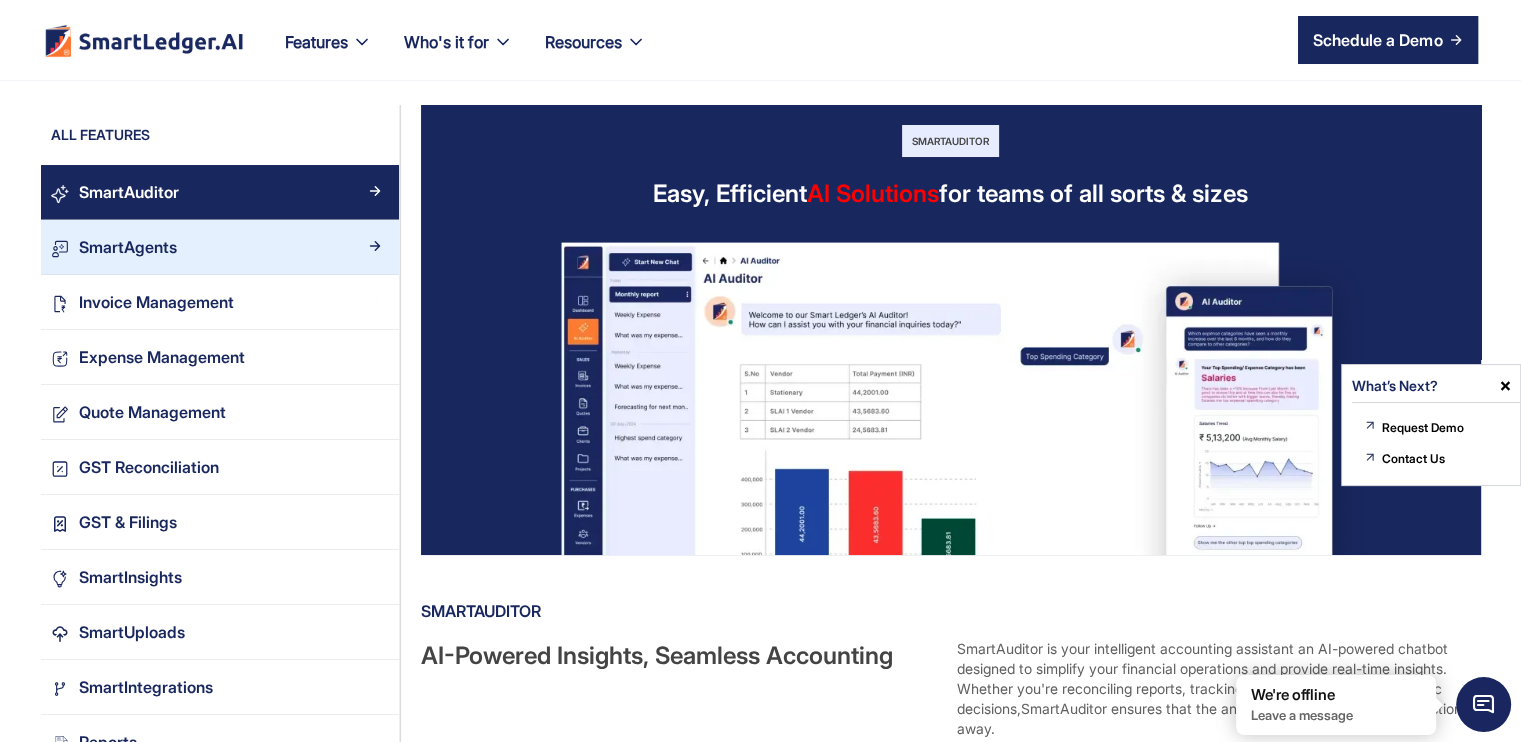 click on "[PRODUCT]" at bounding box center (228, 247) 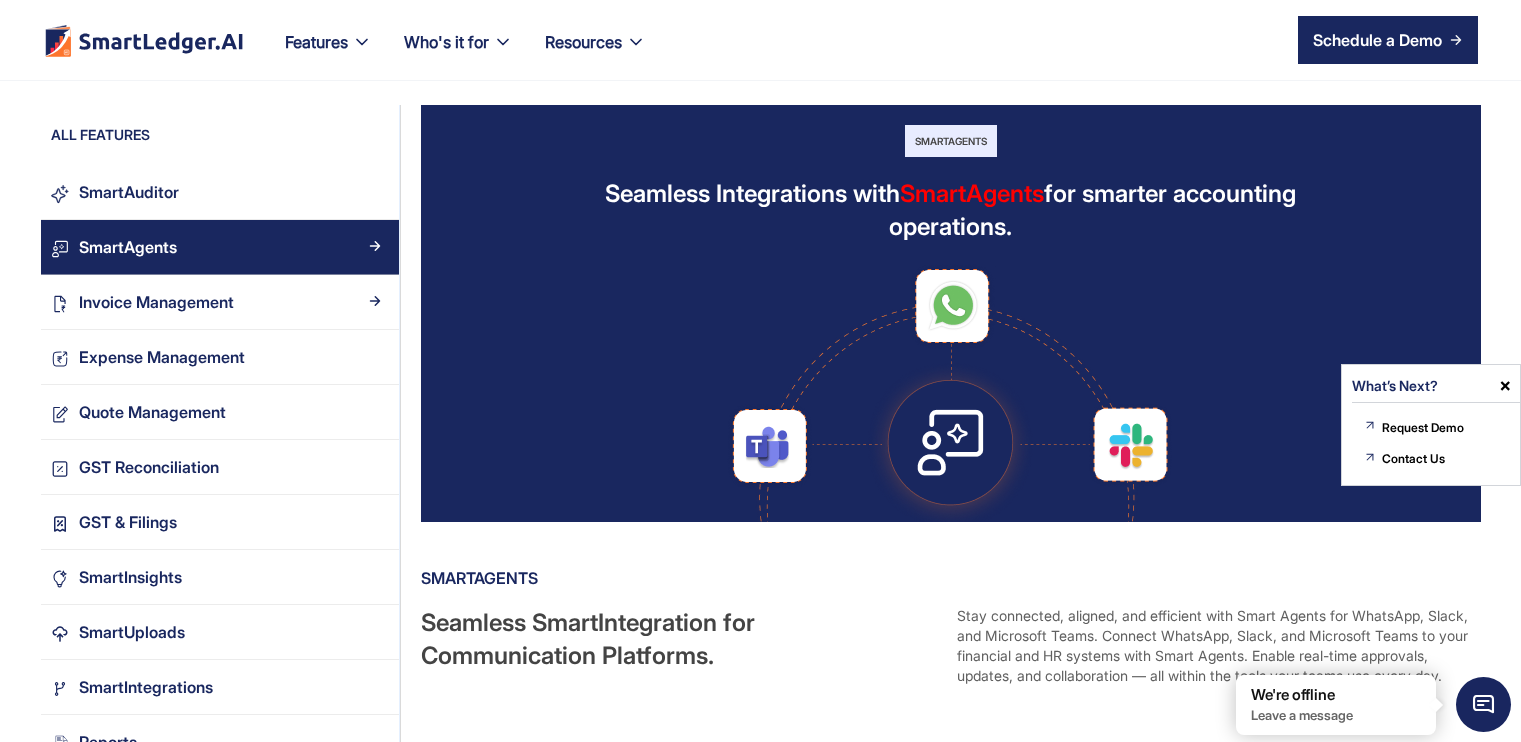 scroll, scrollTop: 0, scrollLeft: 0, axis: both 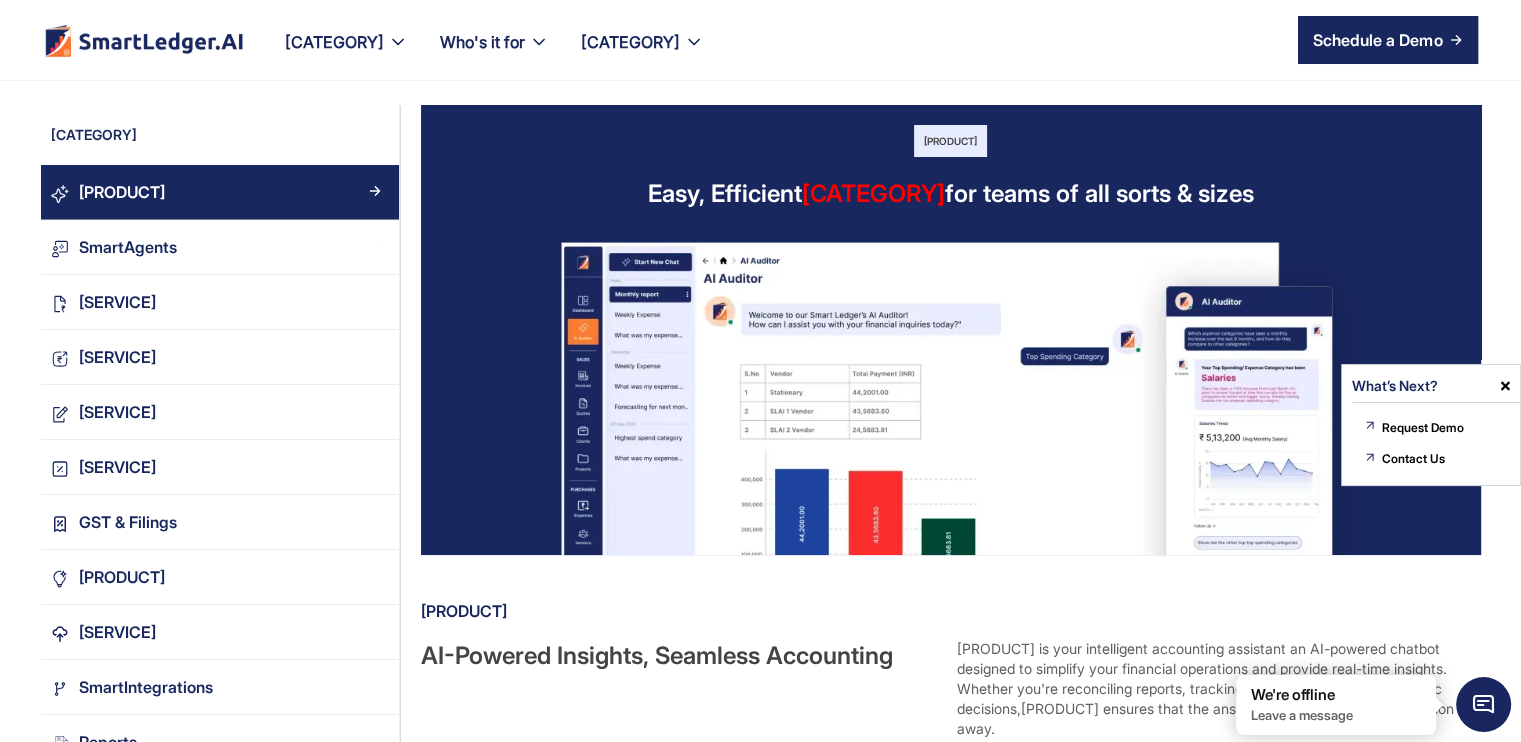 drag, startPoint x: 830, startPoint y: 210, endPoint x: 705, endPoint y: 335, distance: 176.7767 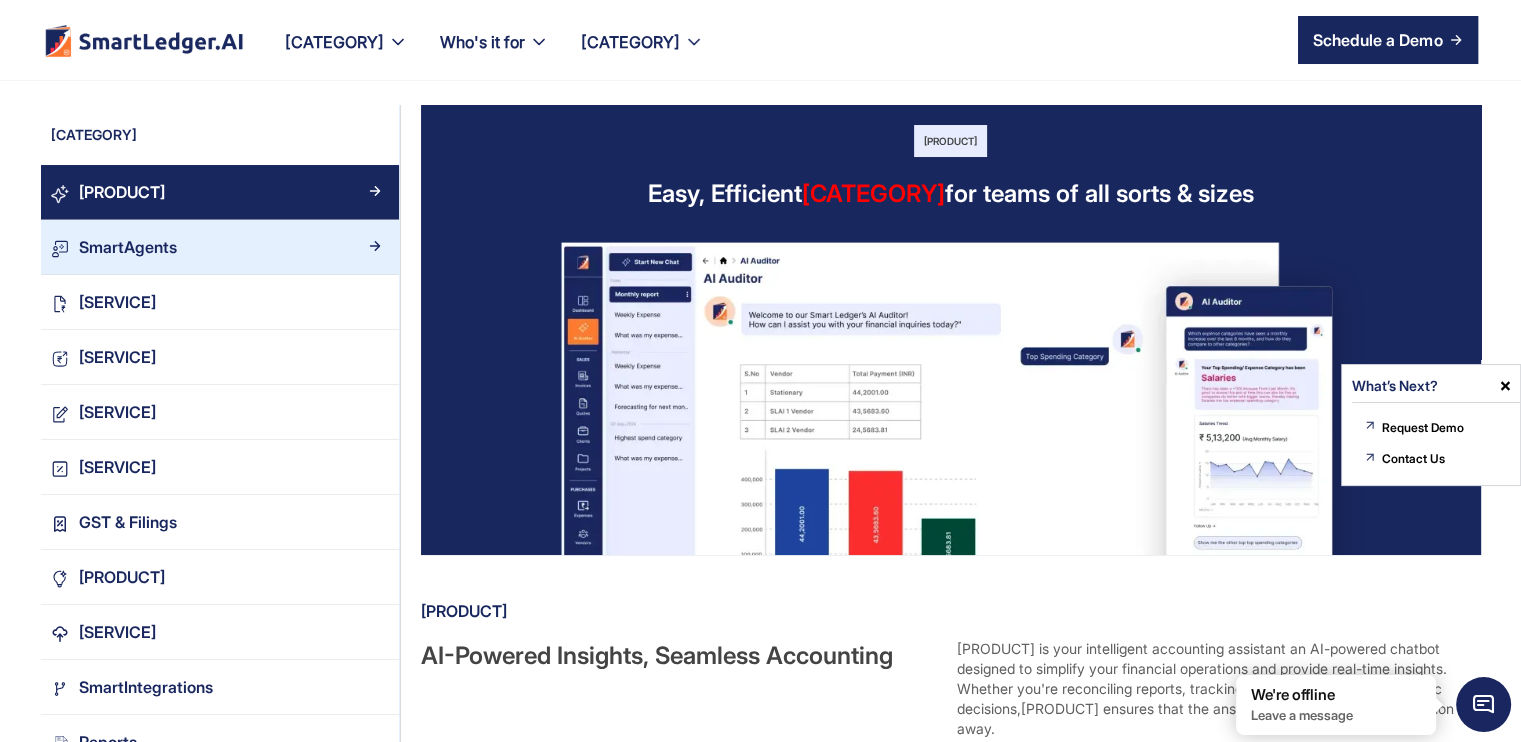click on "[PRODUCT]" at bounding box center (228, 247) 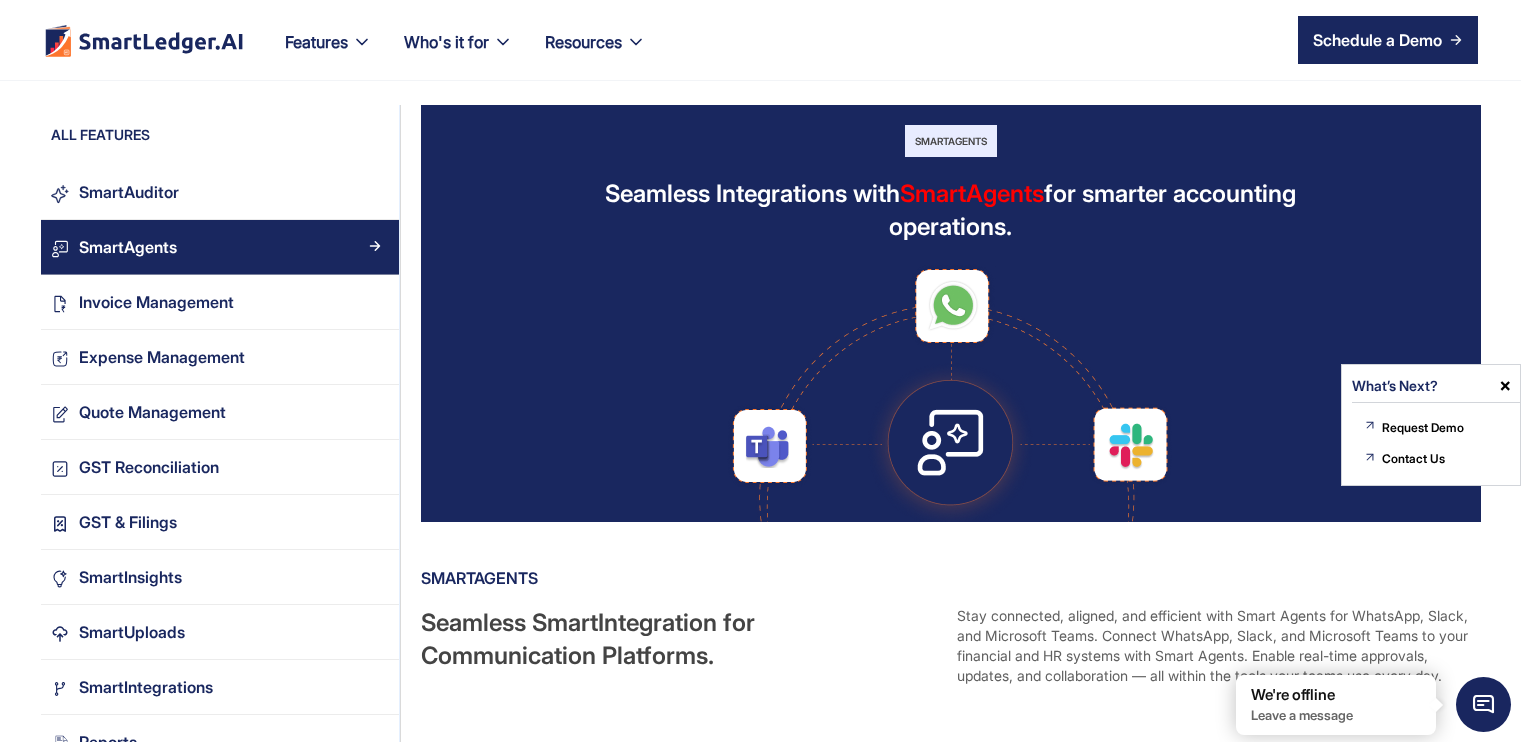 scroll, scrollTop: 0, scrollLeft: 0, axis: both 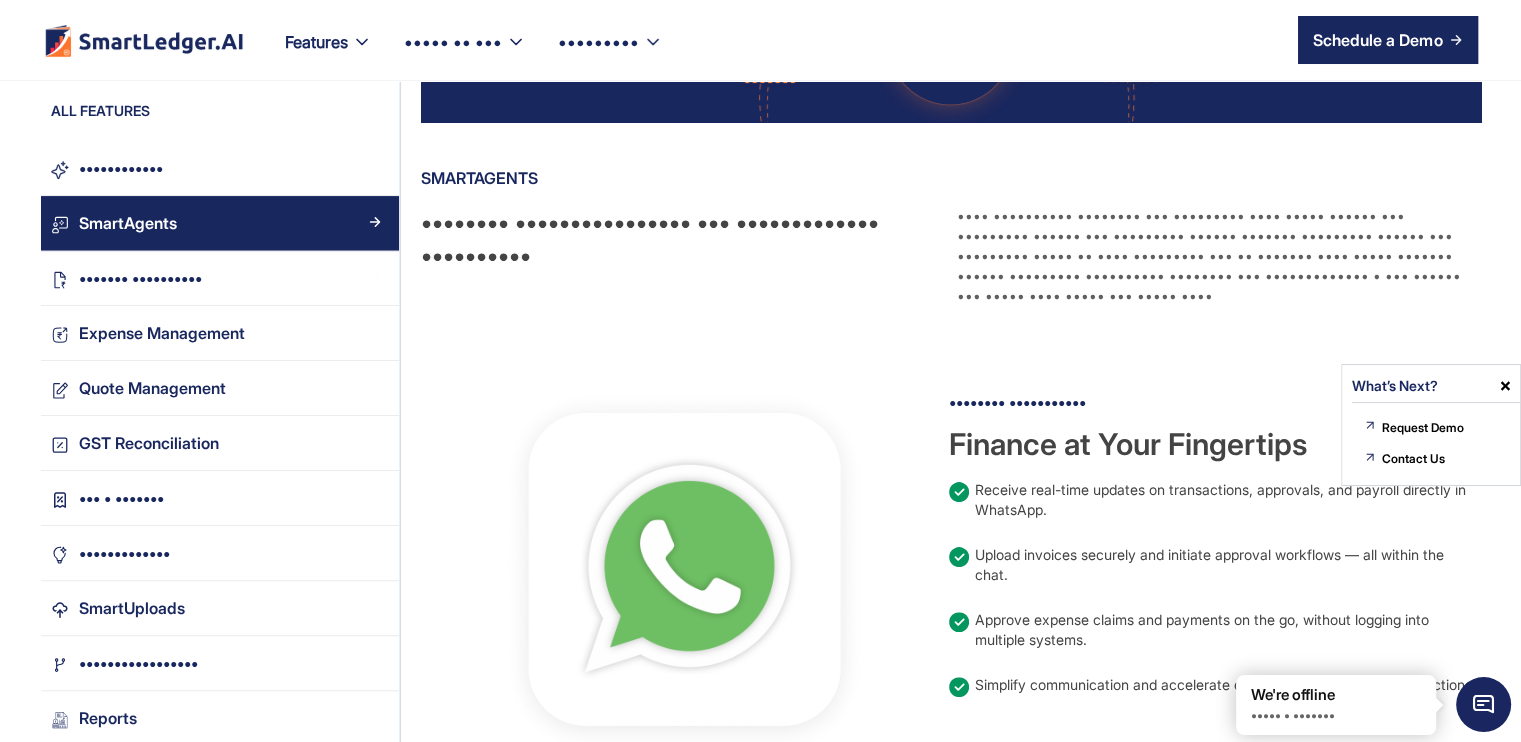 click at bounding box center [1505, 386] 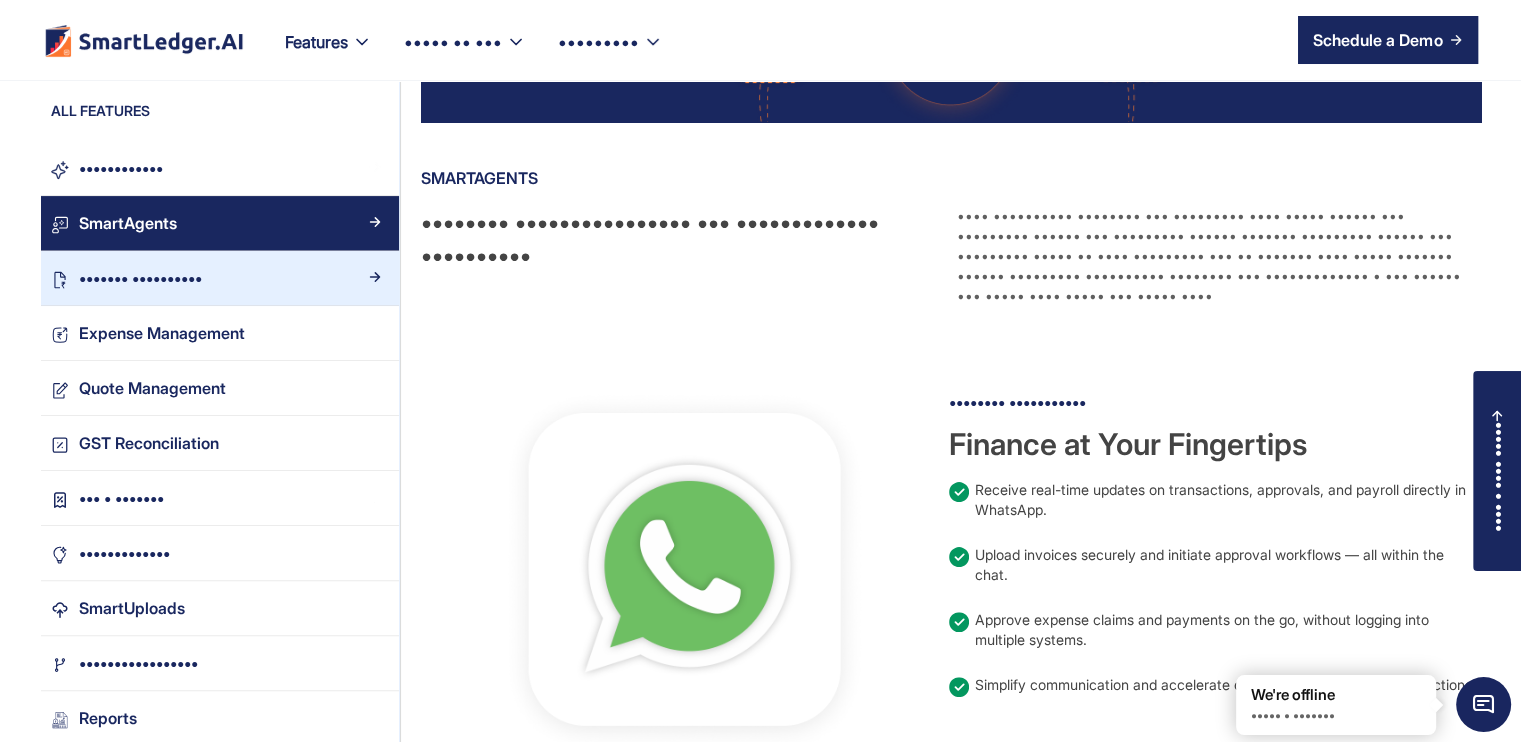 click on "Invoice Management" at bounding box center (228, 278) 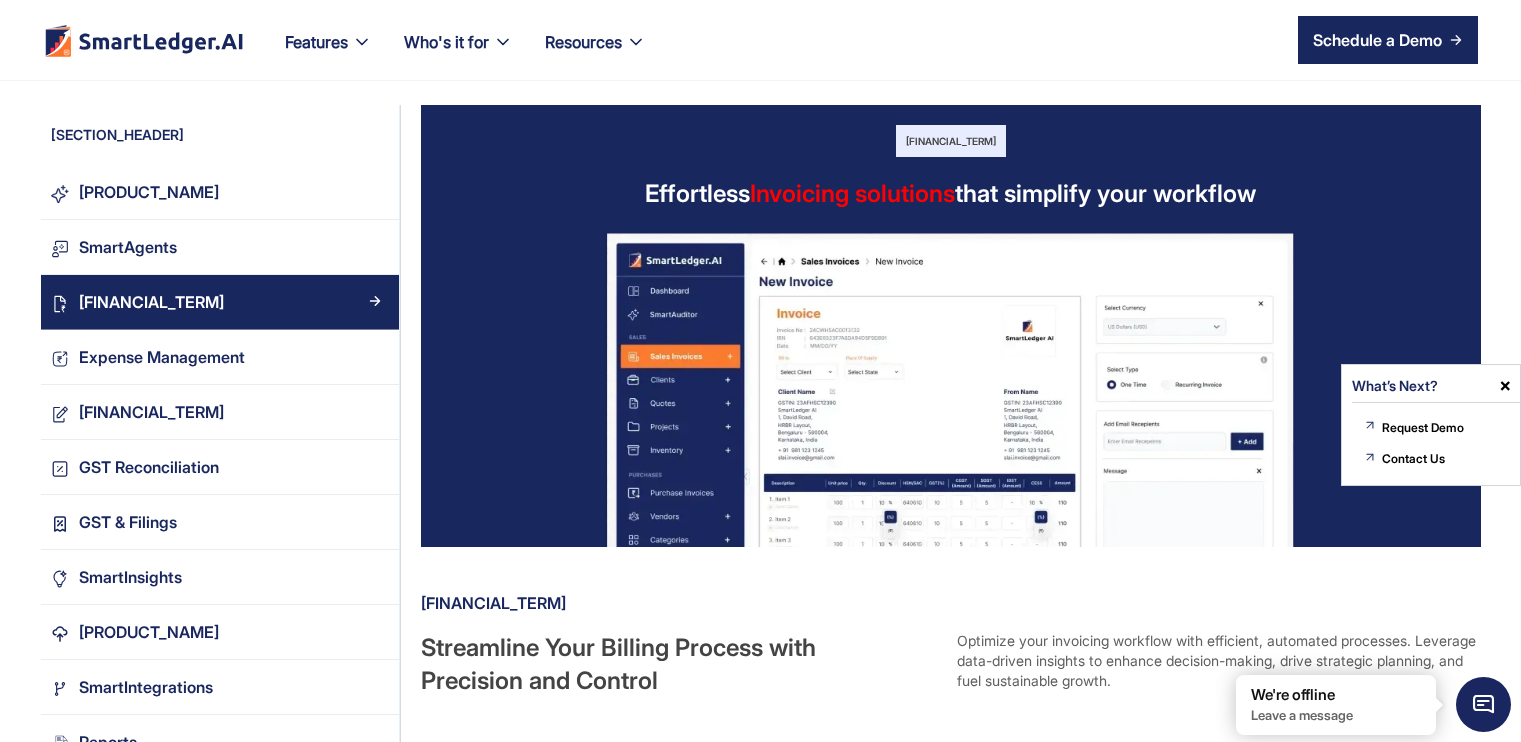 scroll, scrollTop: 0, scrollLeft: 0, axis: both 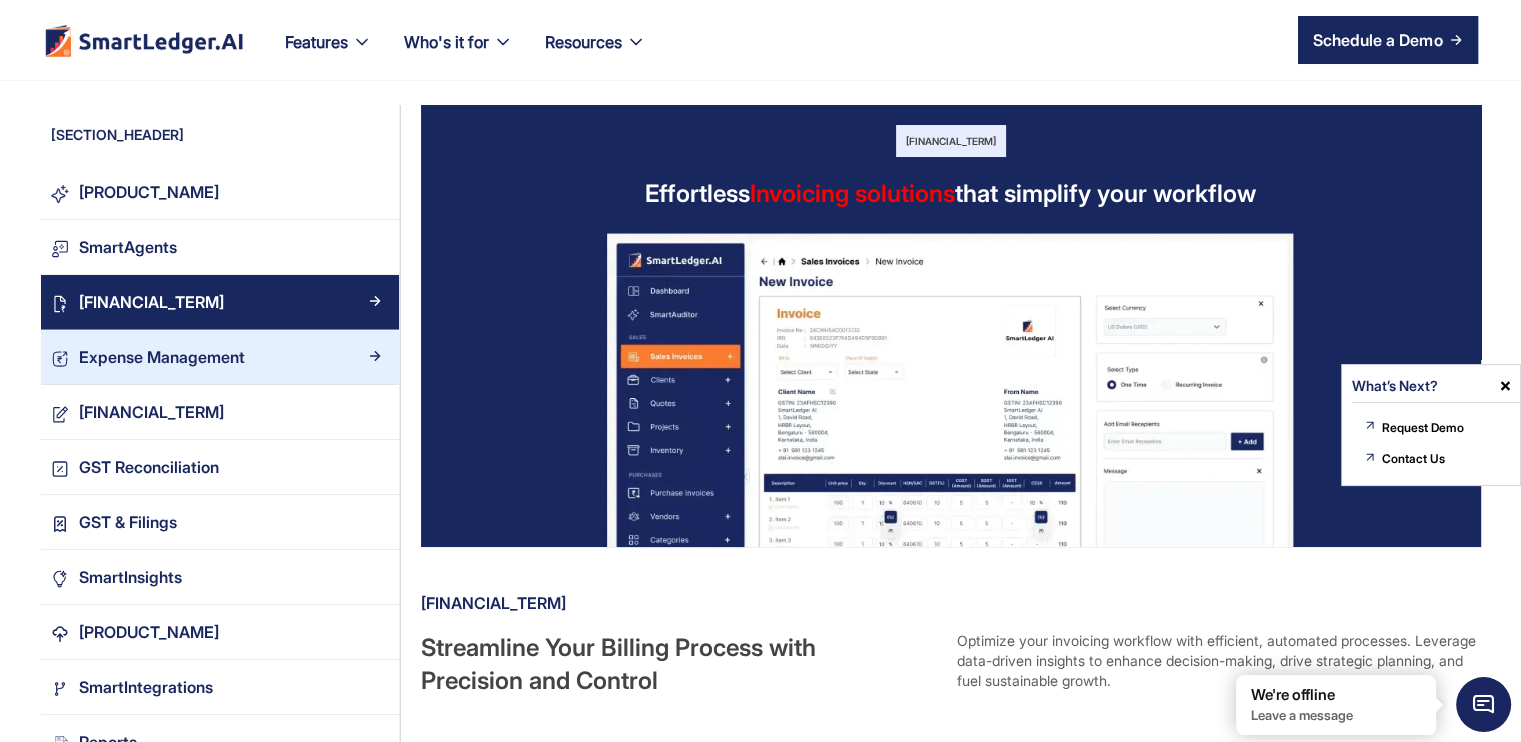 click on "Expense Management" at bounding box center (220, 357) 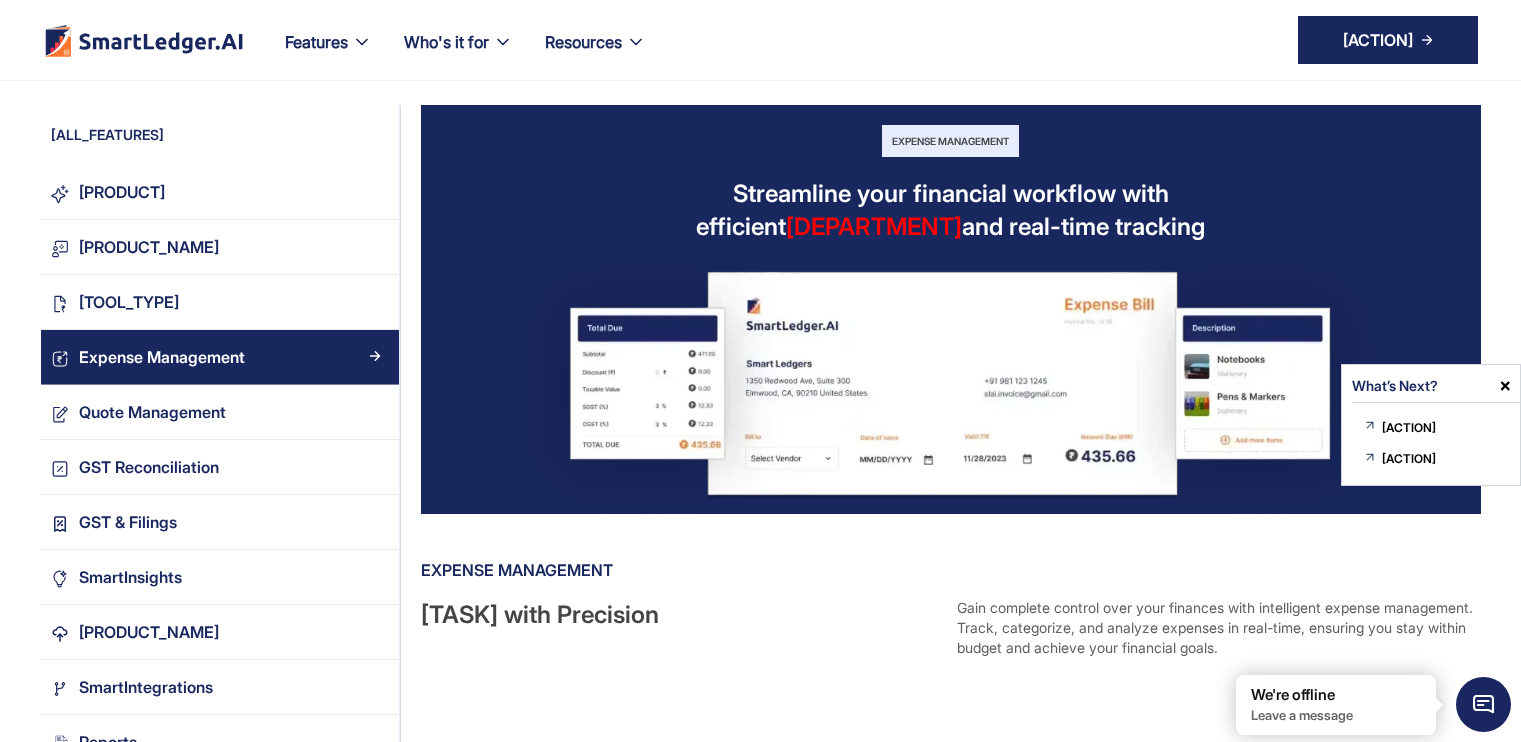 scroll, scrollTop: 0, scrollLeft: 0, axis: both 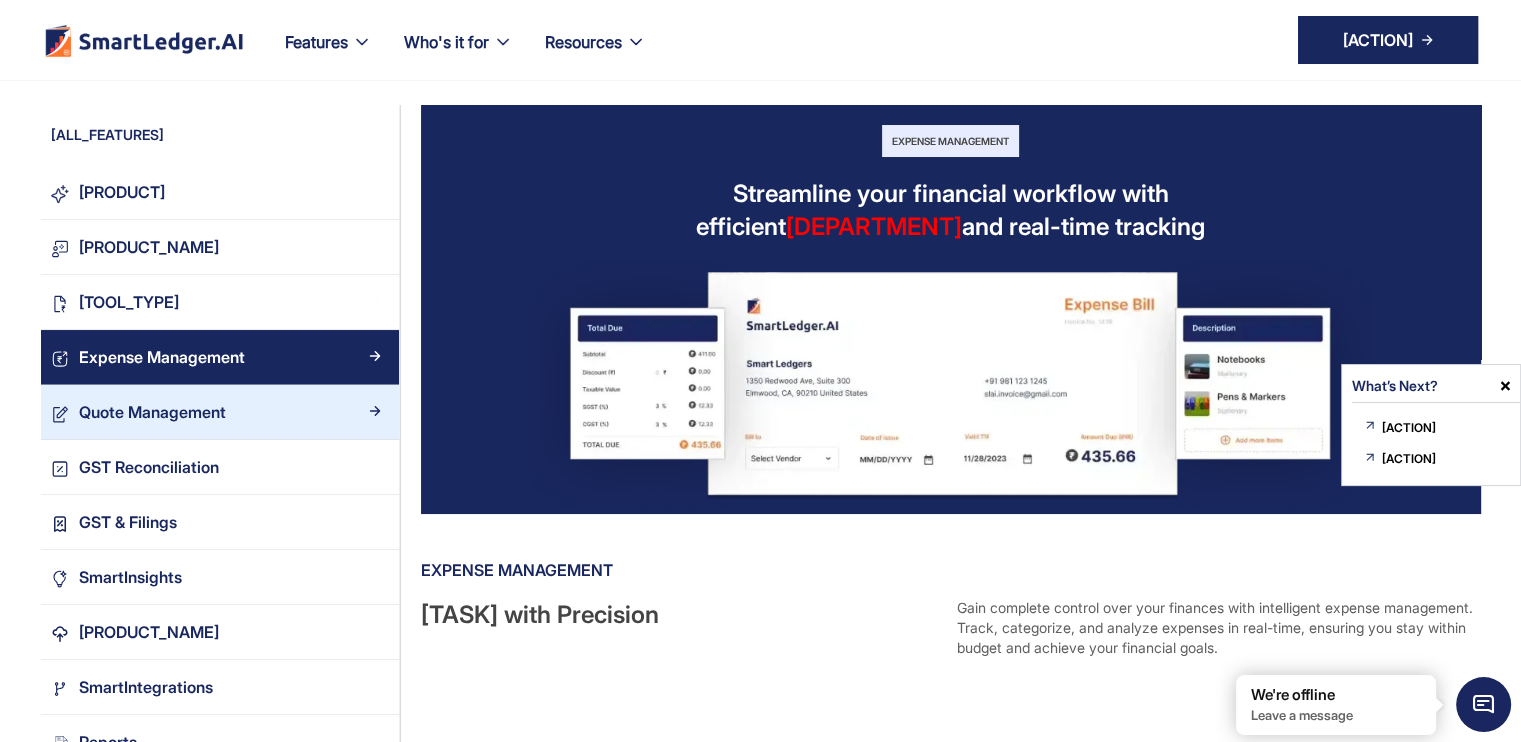 click on "Quote Management" at bounding box center [152, 412] 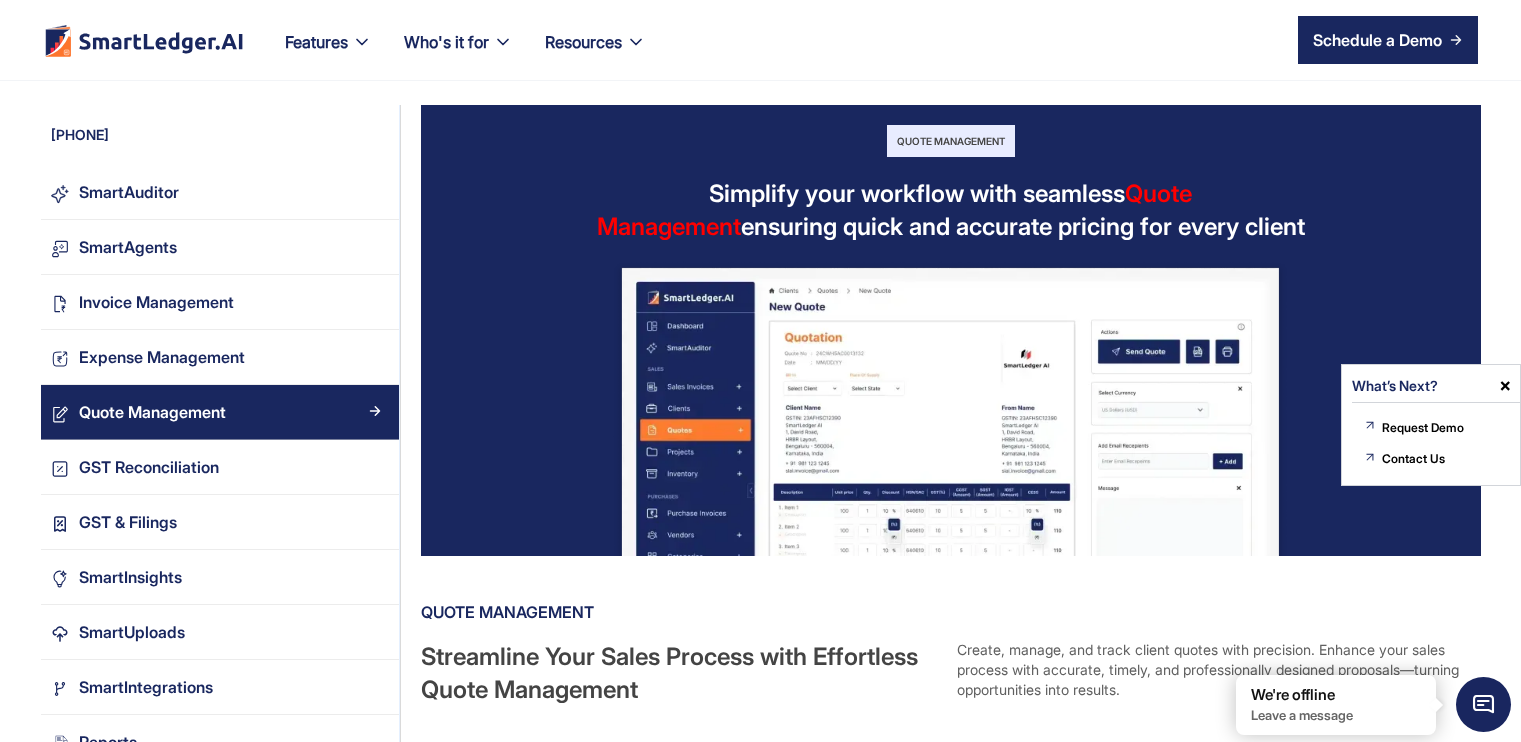 scroll, scrollTop: 0, scrollLeft: 0, axis: both 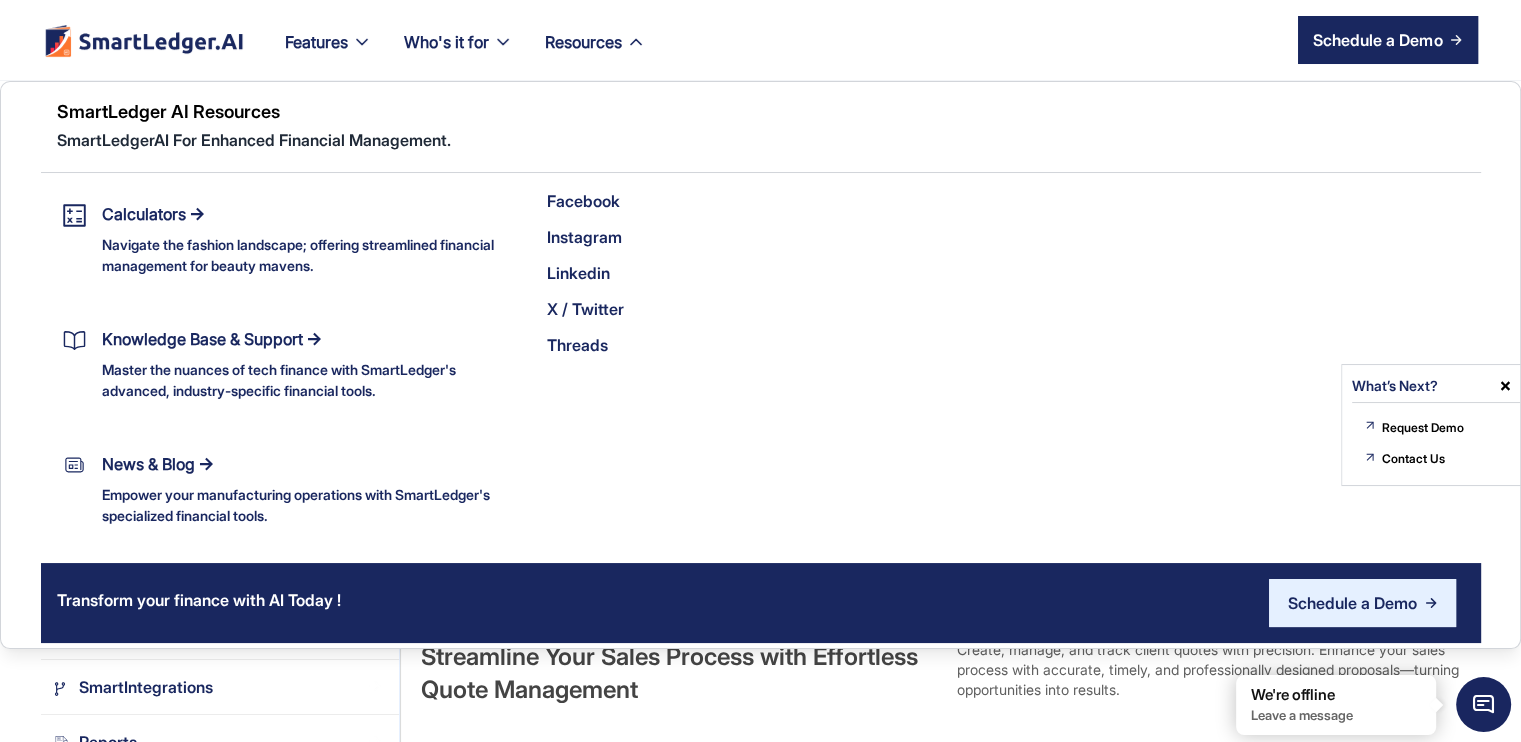 click on "[PRODUCT]" at bounding box center (583, 42) 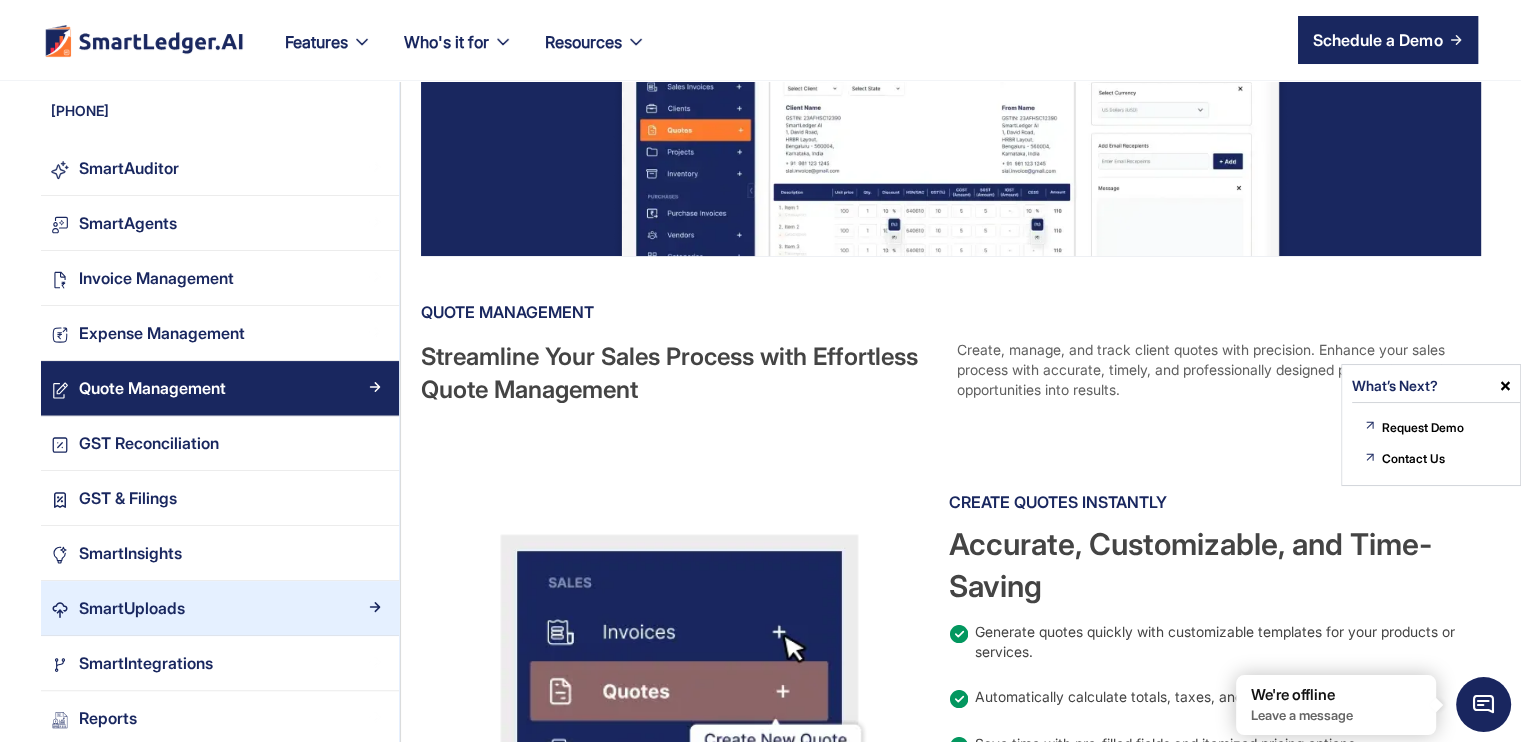 scroll, scrollTop: 500, scrollLeft: 0, axis: vertical 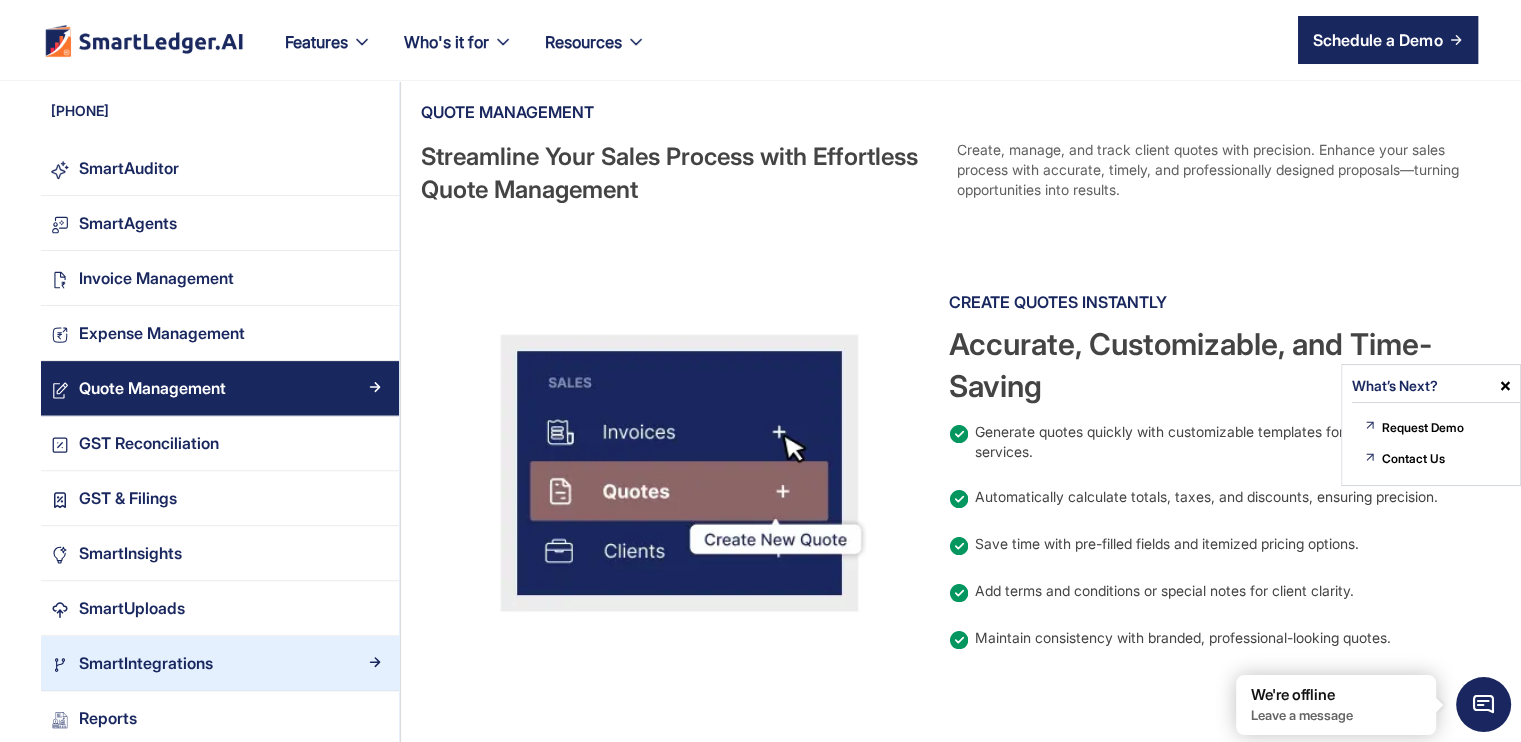 click on "[PRODUCT NAME]" at bounding box center [220, 663] 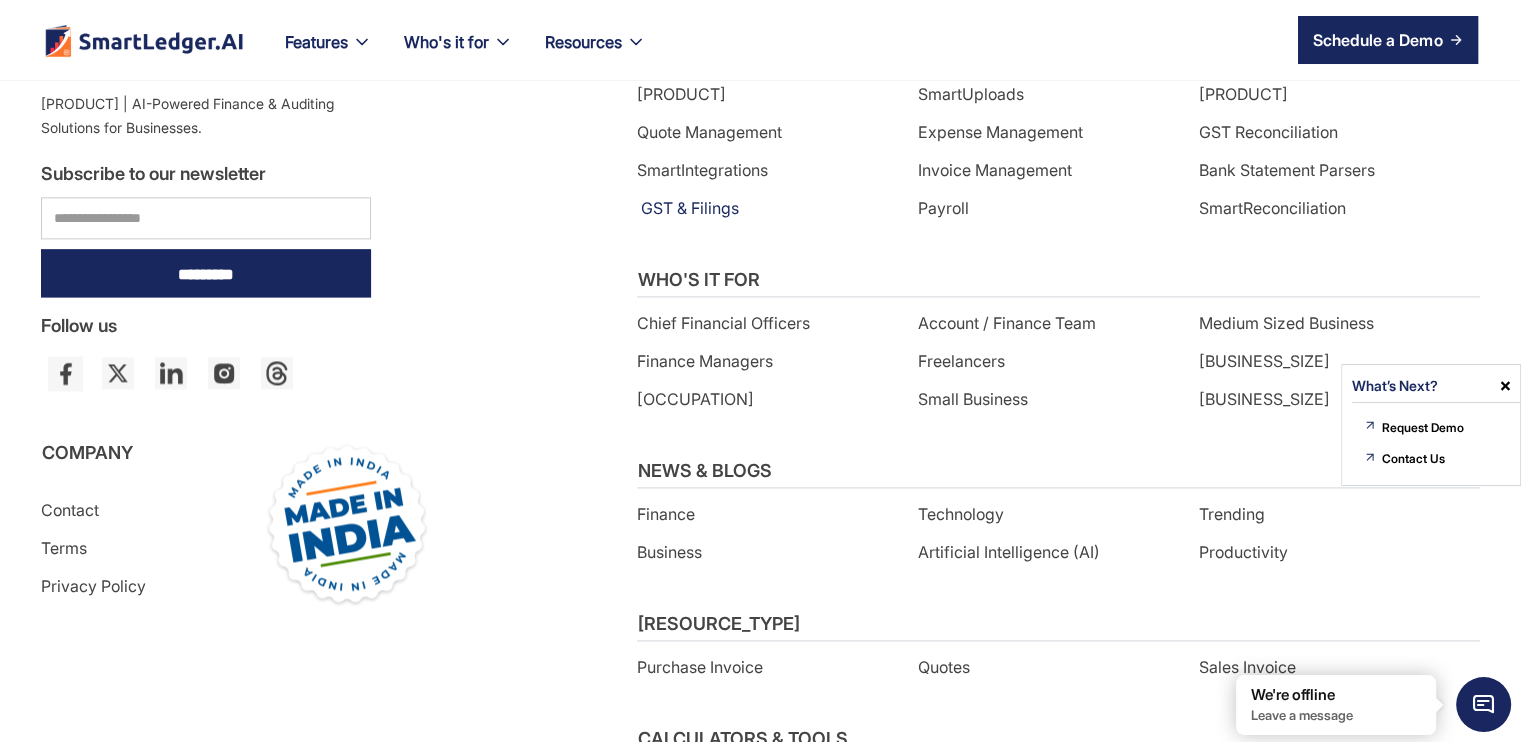 scroll, scrollTop: 2820, scrollLeft: 0, axis: vertical 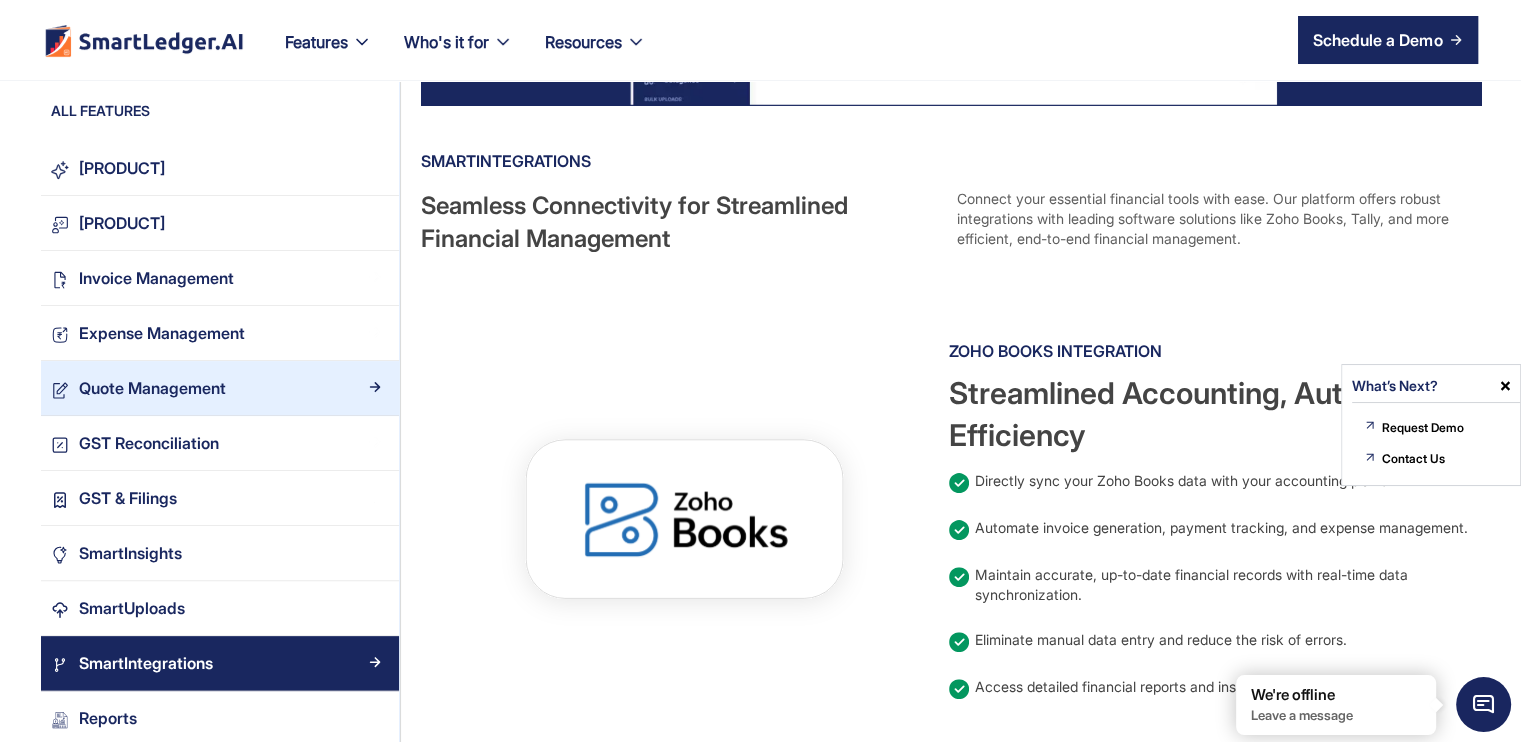 click on "[PRODUCT] [PRODUCT]" at bounding box center [152, 388] 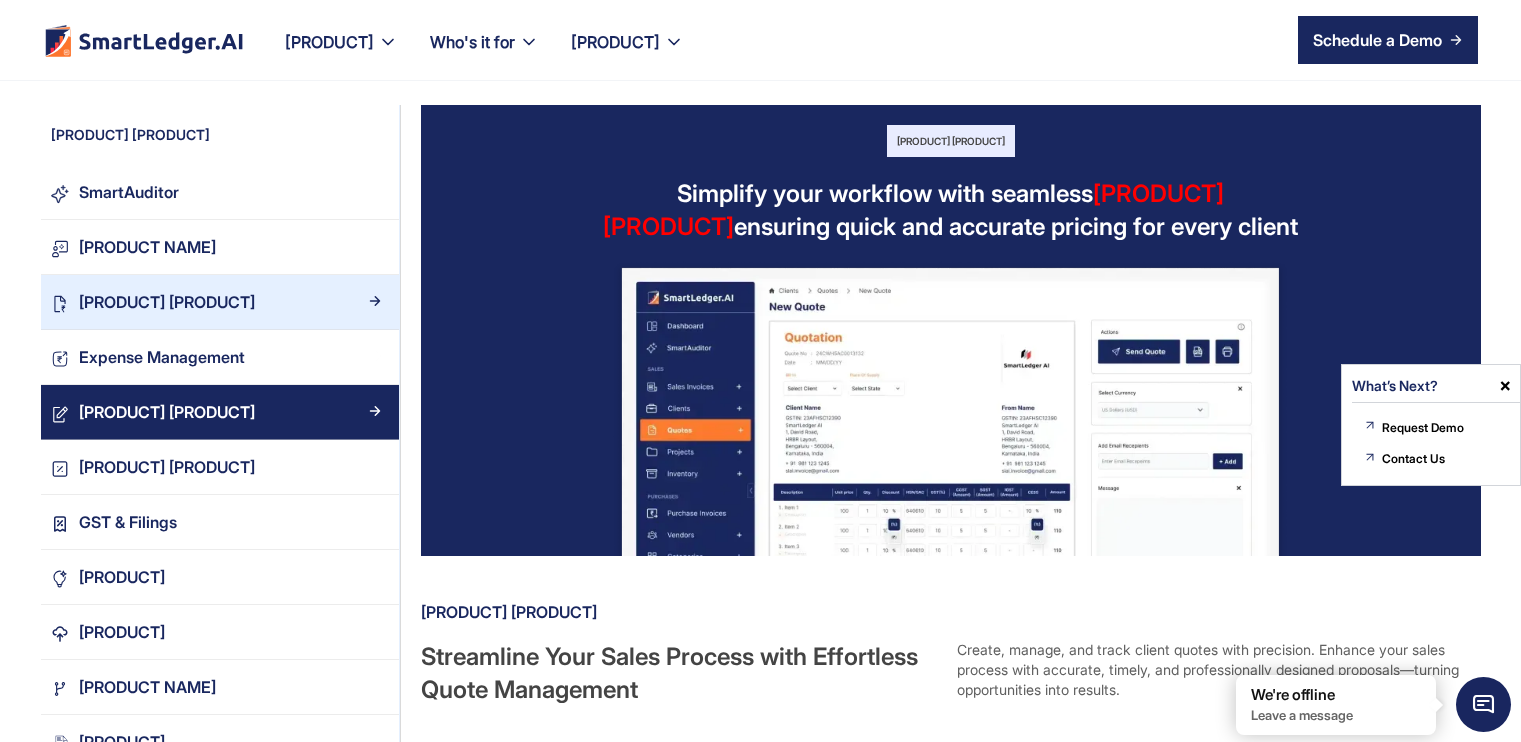 scroll, scrollTop: 0, scrollLeft: 0, axis: both 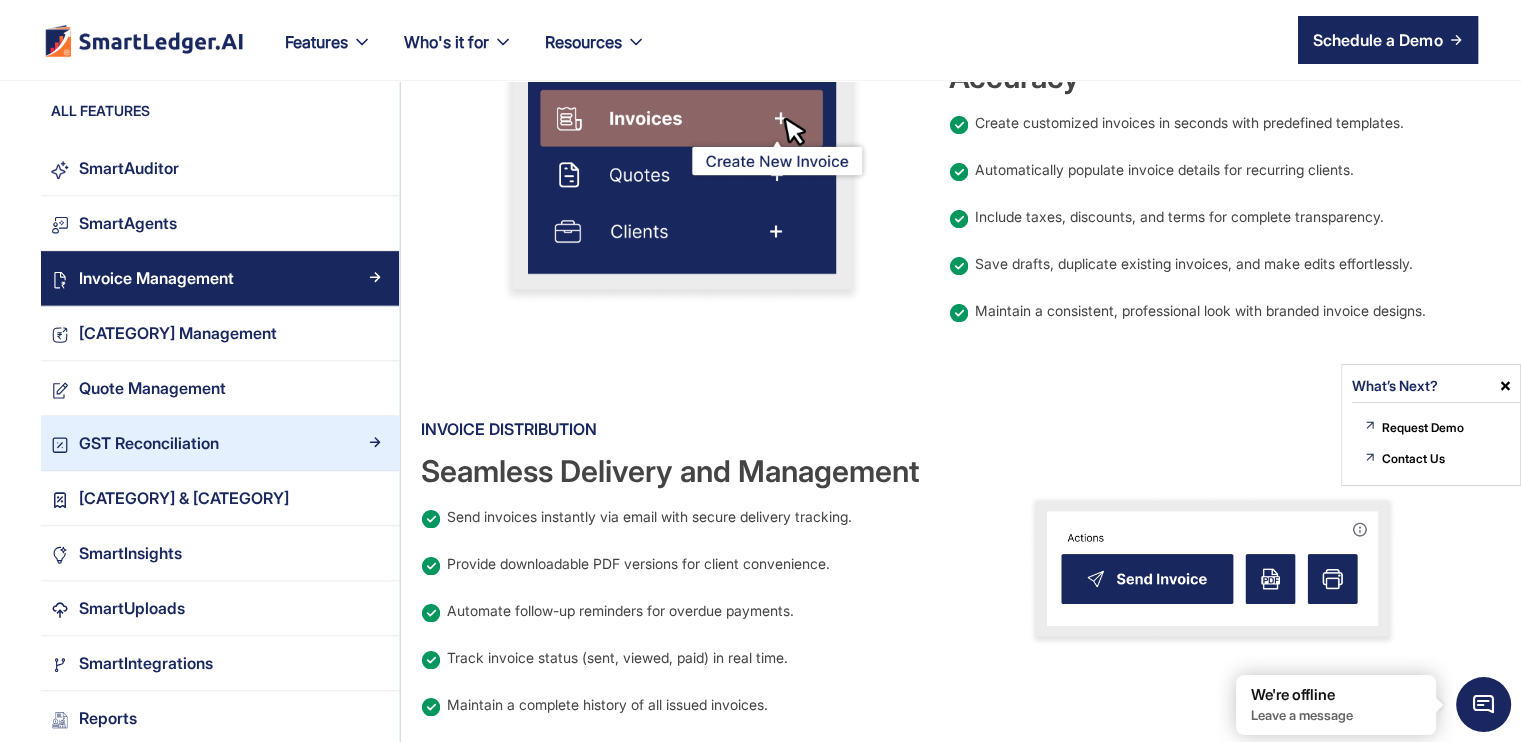 click on "GST Reconciliation" at bounding box center [228, 443] 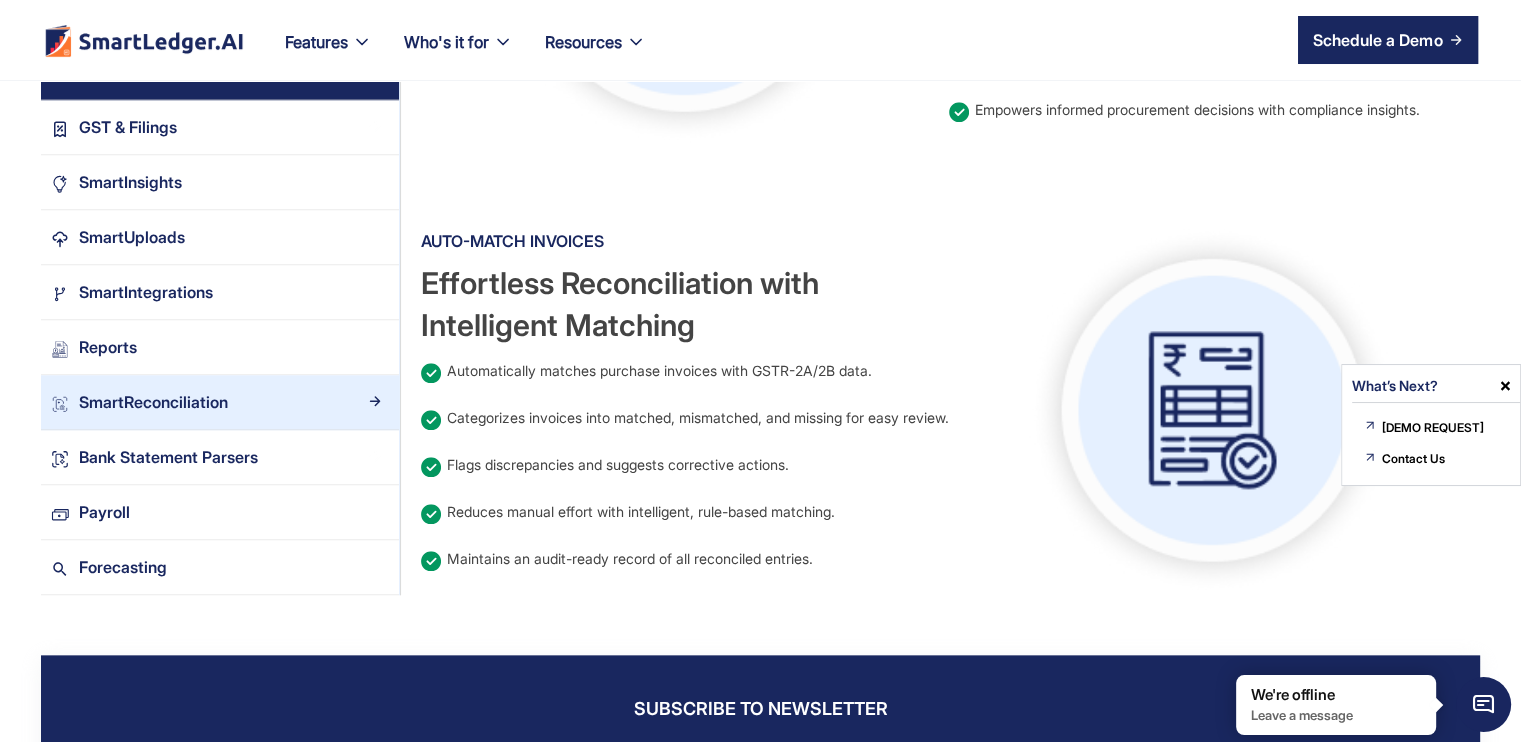 scroll, scrollTop: 1800, scrollLeft: 0, axis: vertical 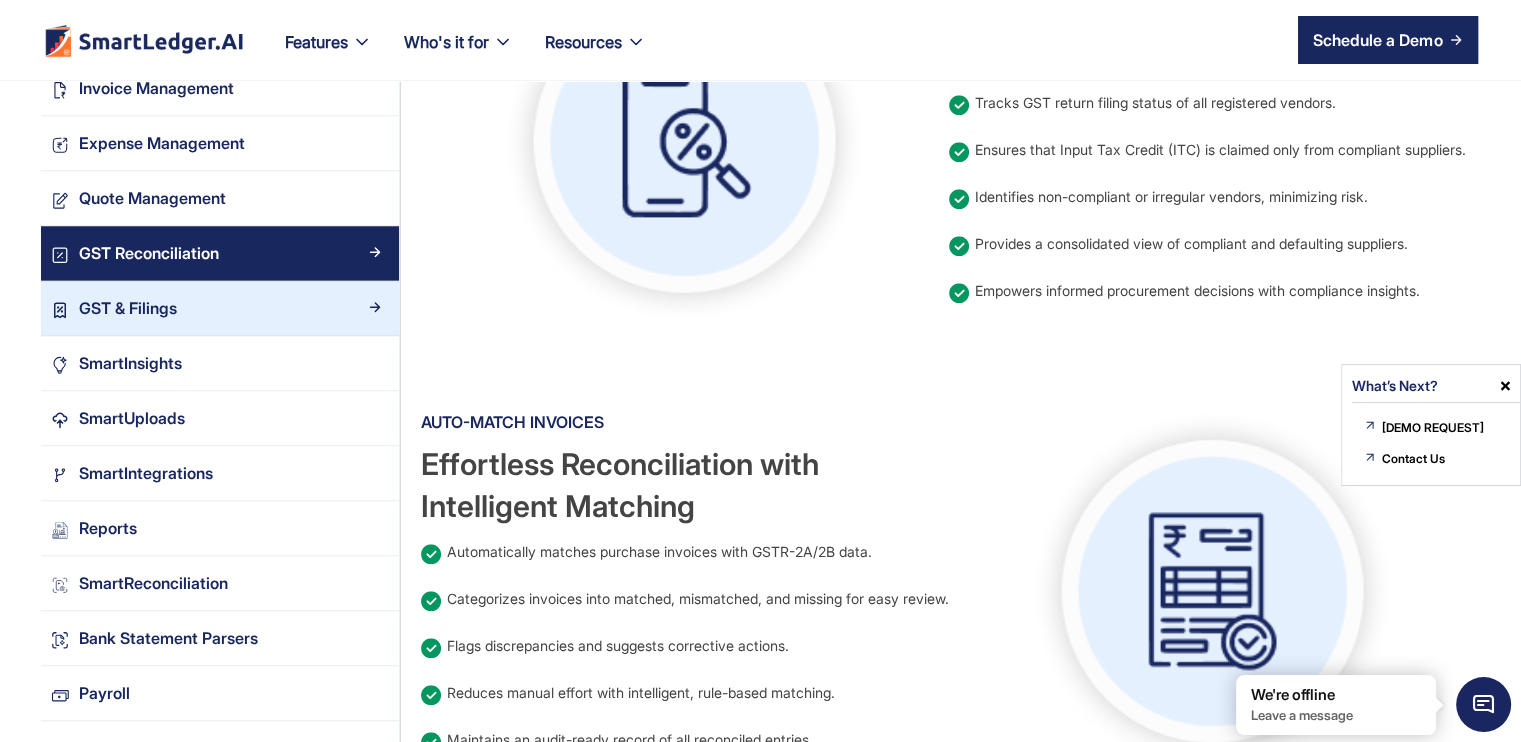 click on "GST & Filings" at bounding box center [228, 307] 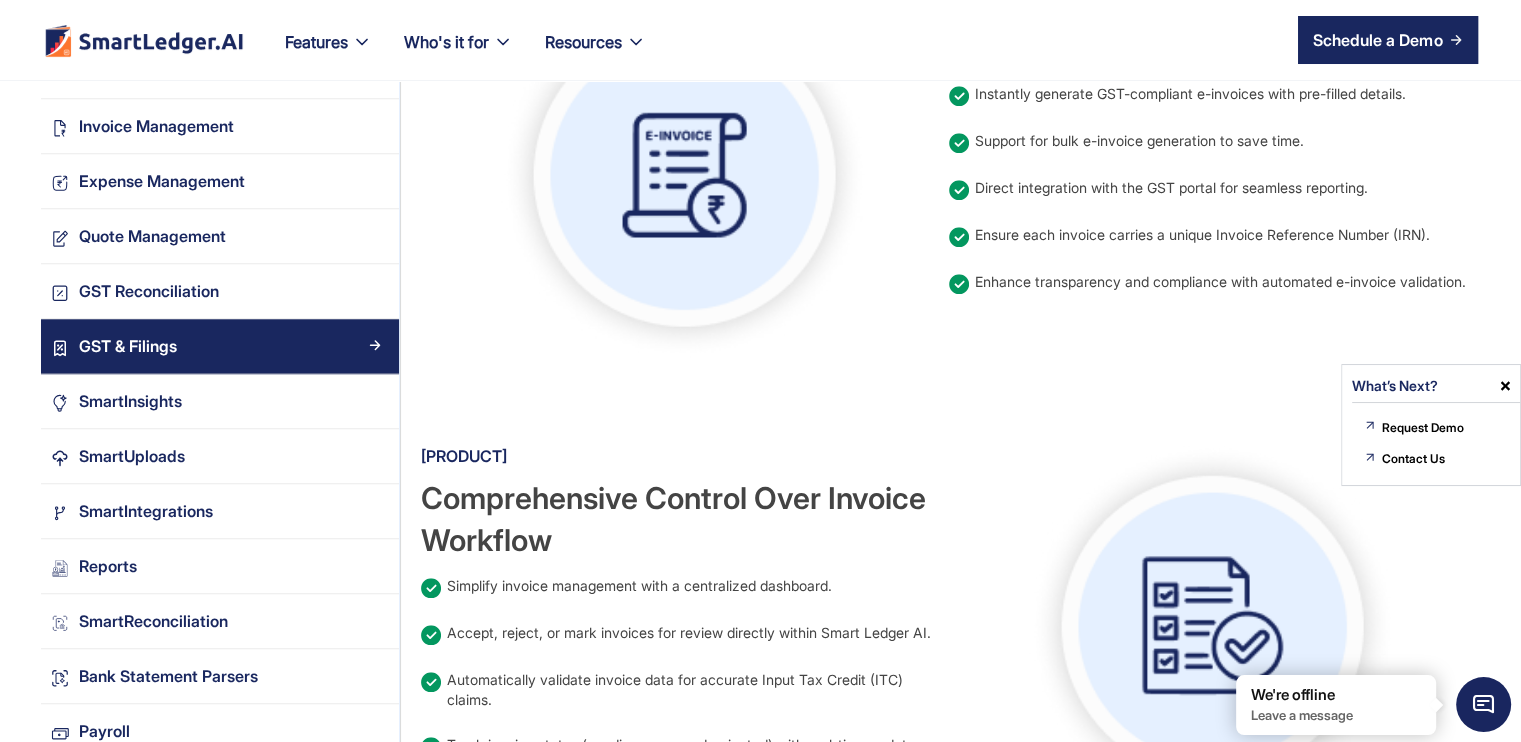 scroll, scrollTop: 1800, scrollLeft: 0, axis: vertical 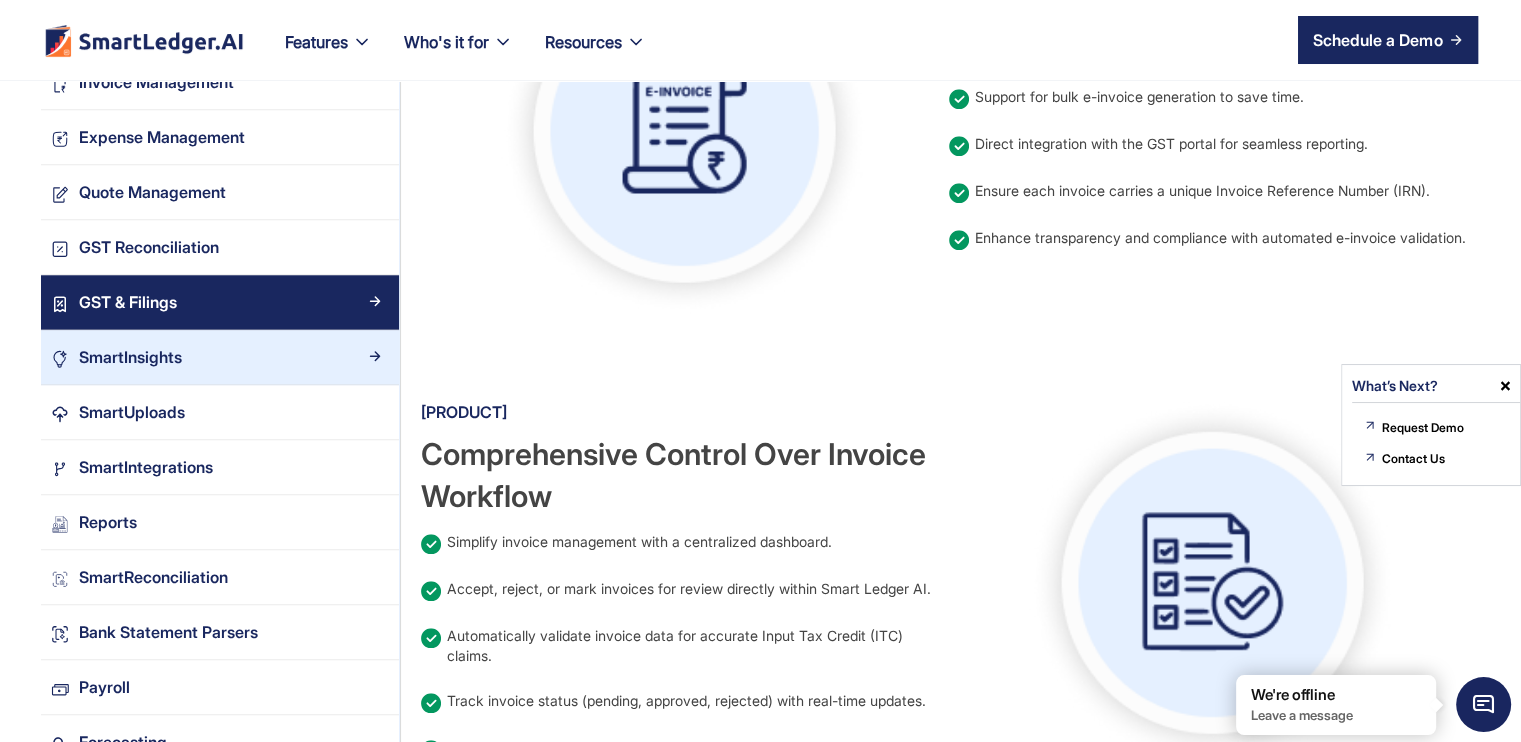 click on "SmartInsights" at bounding box center (220, 357) 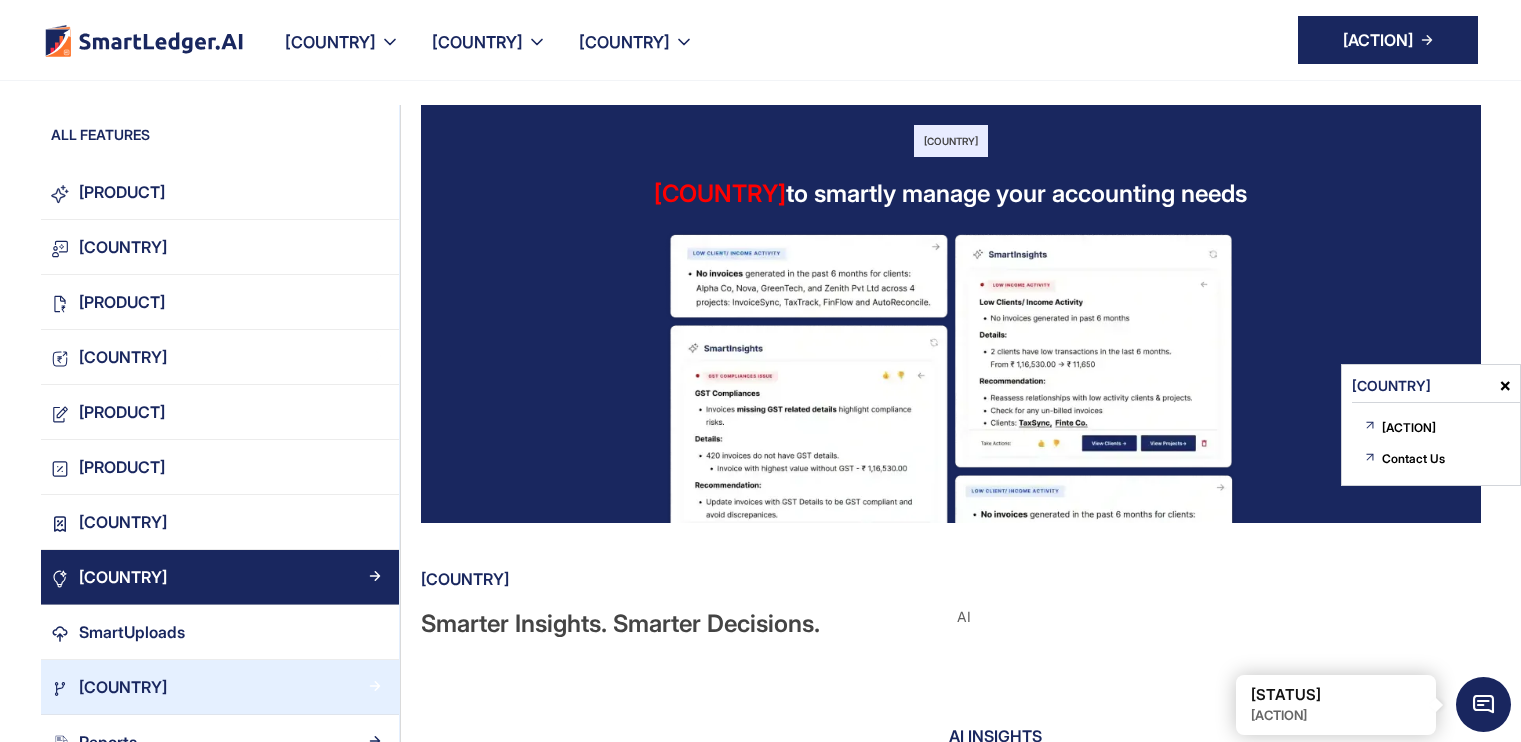 scroll, scrollTop: 1500, scrollLeft: 0, axis: vertical 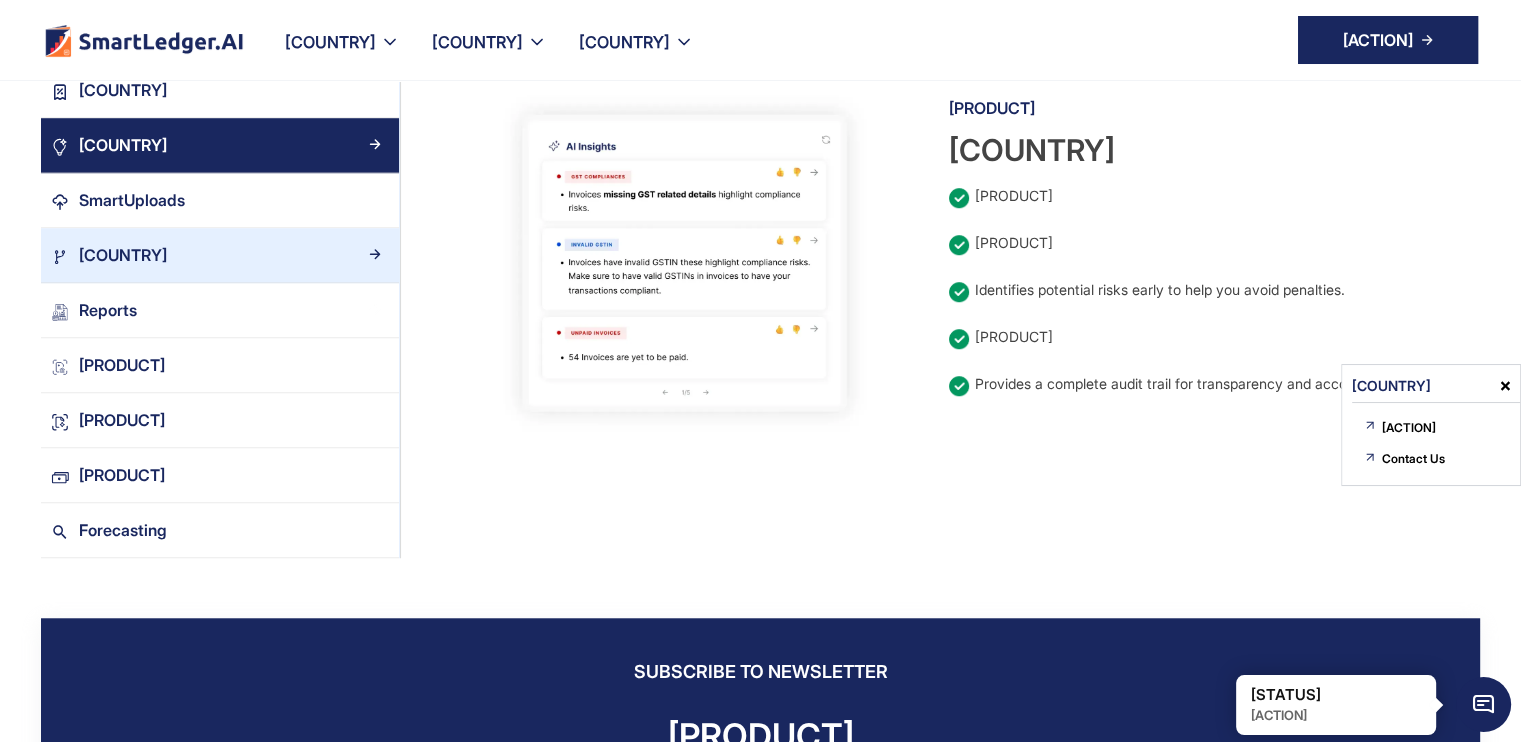 click on "[COUNTRY]" at bounding box center (220, 255) 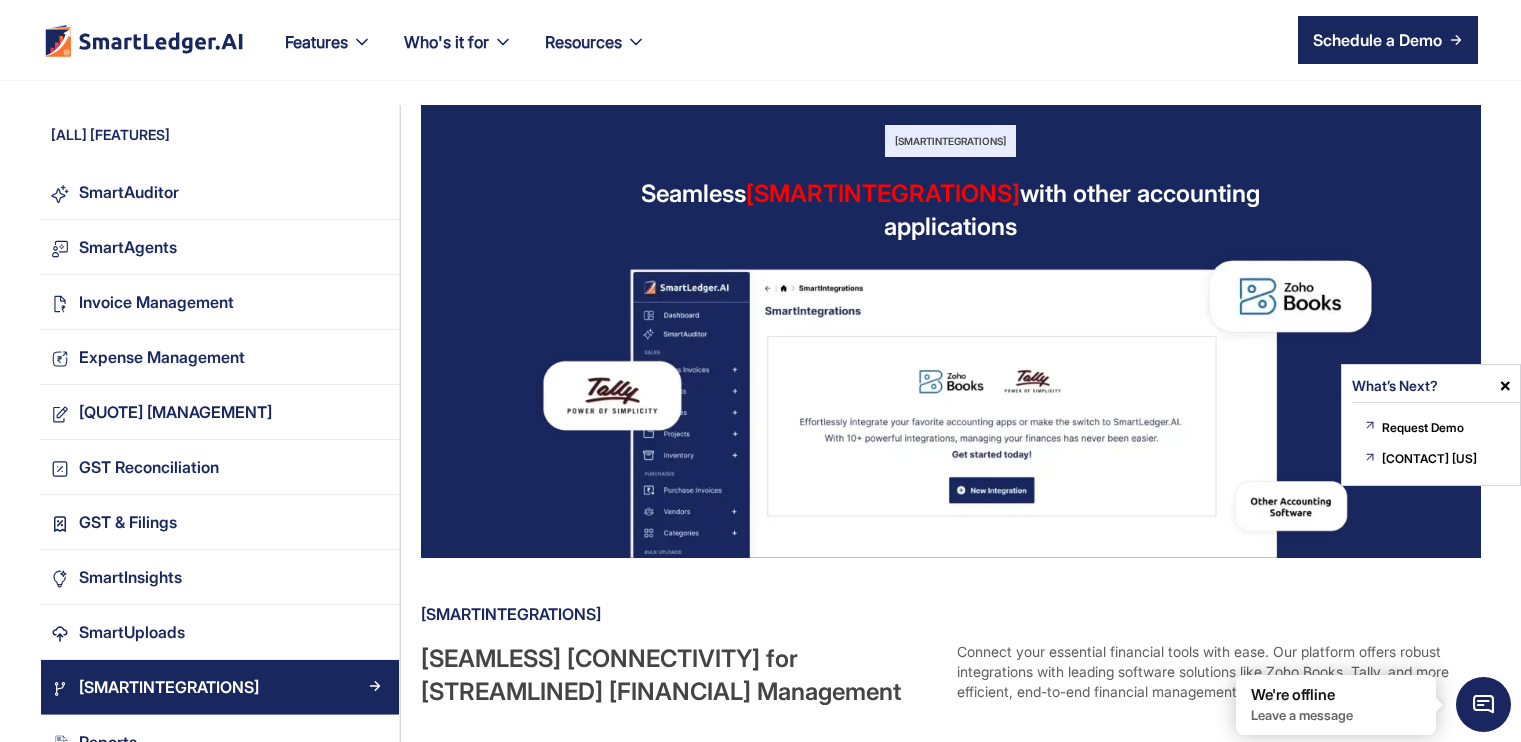 scroll, scrollTop: 1500, scrollLeft: 0, axis: vertical 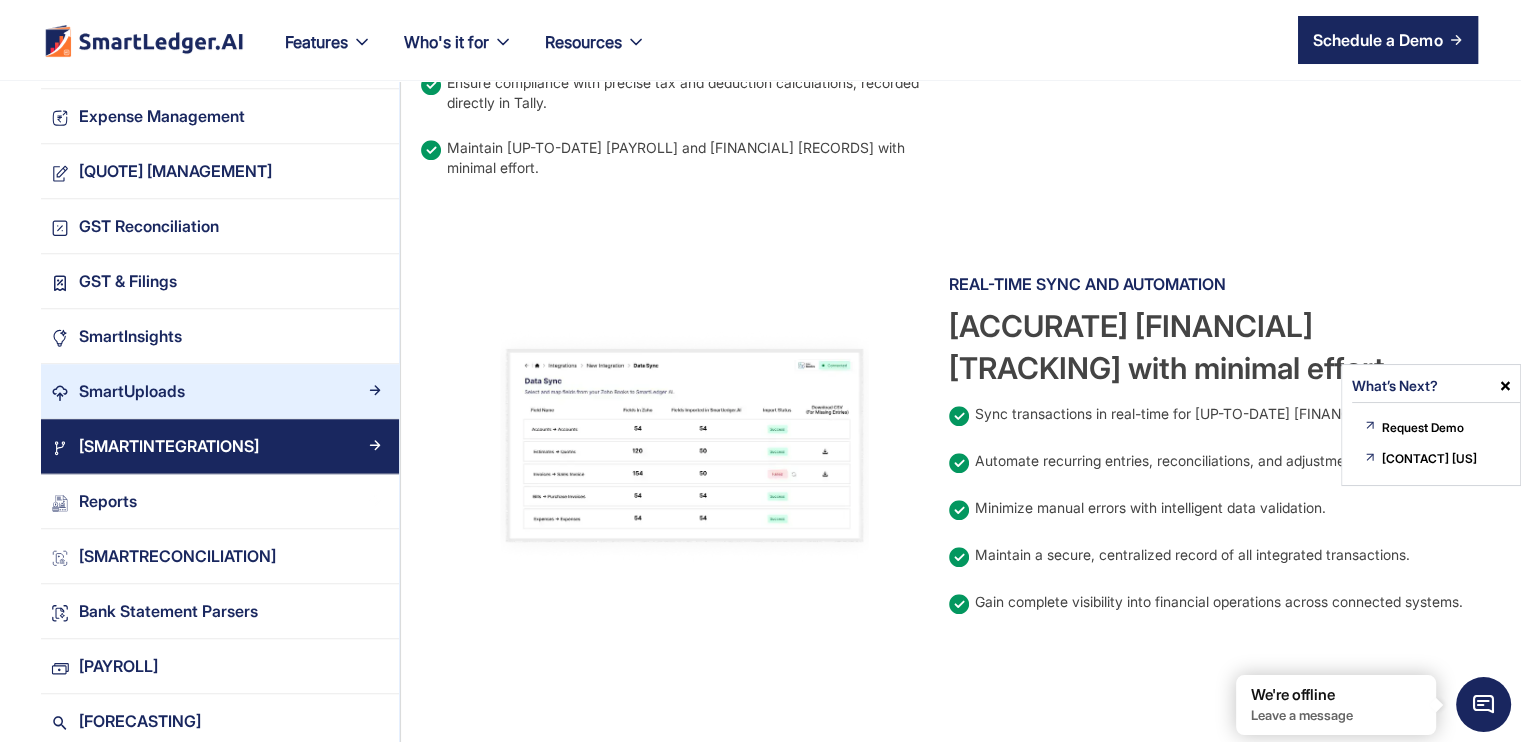 click on "SmartUploads" at bounding box center [220, 391] 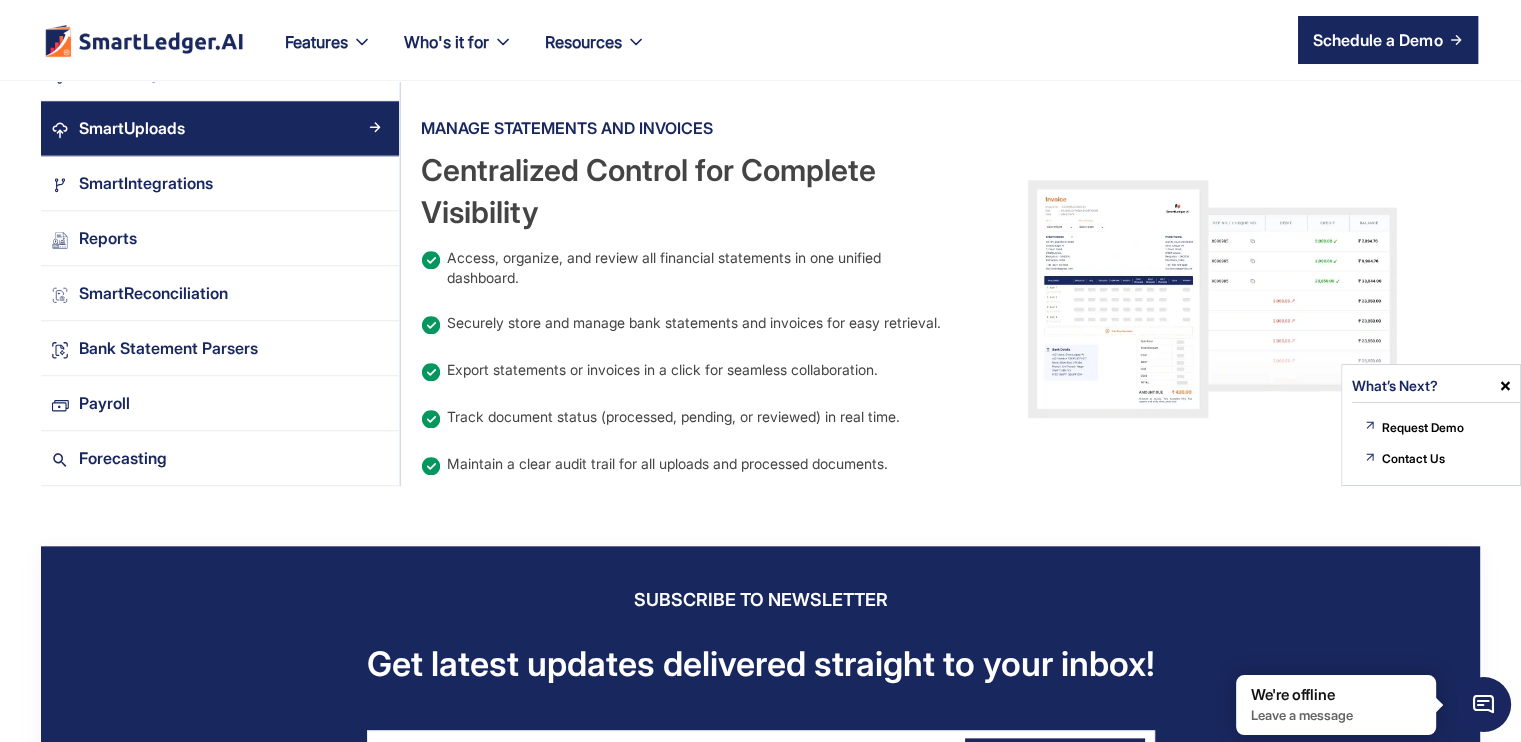 scroll, scrollTop: 1800, scrollLeft: 0, axis: vertical 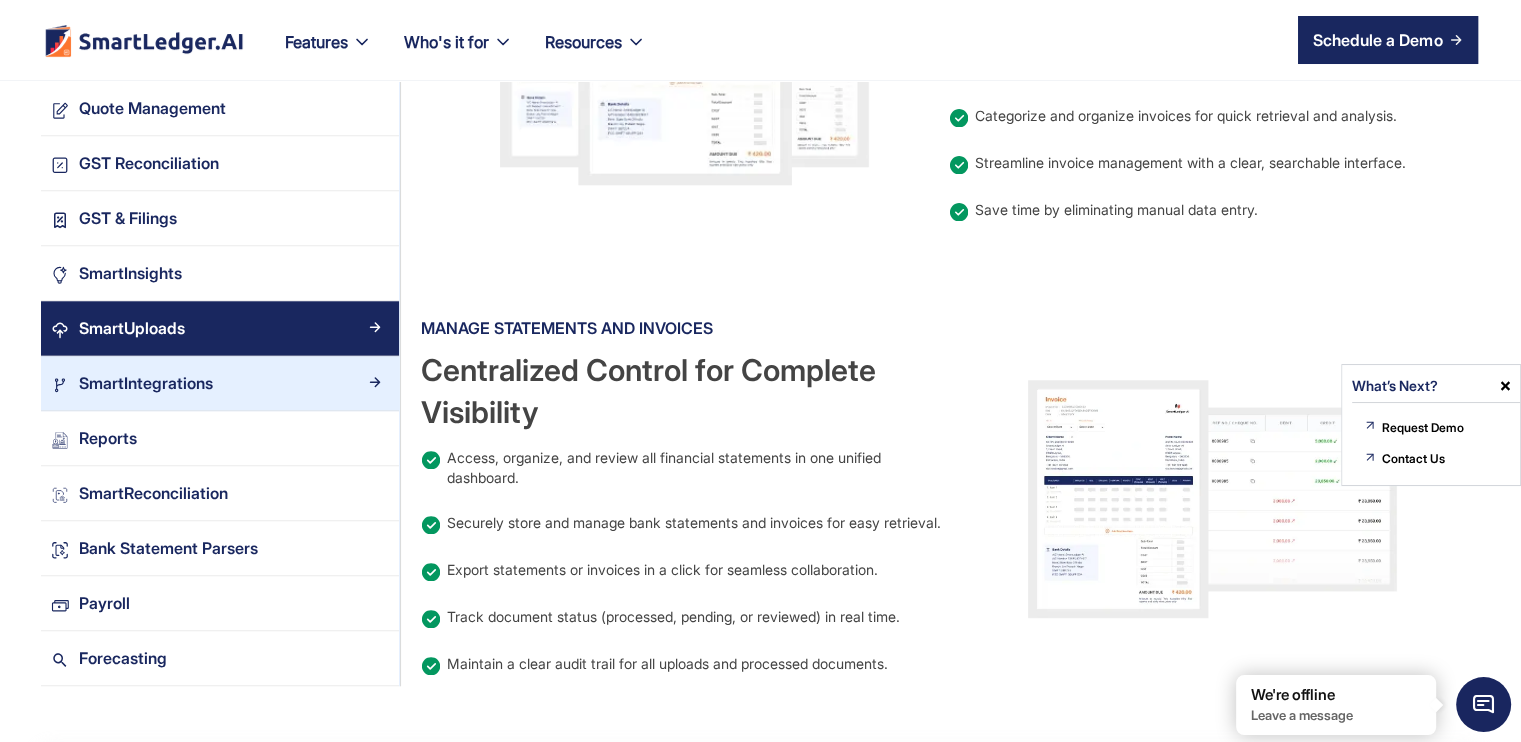 click on "SmartIntegrations" at bounding box center (228, 383) 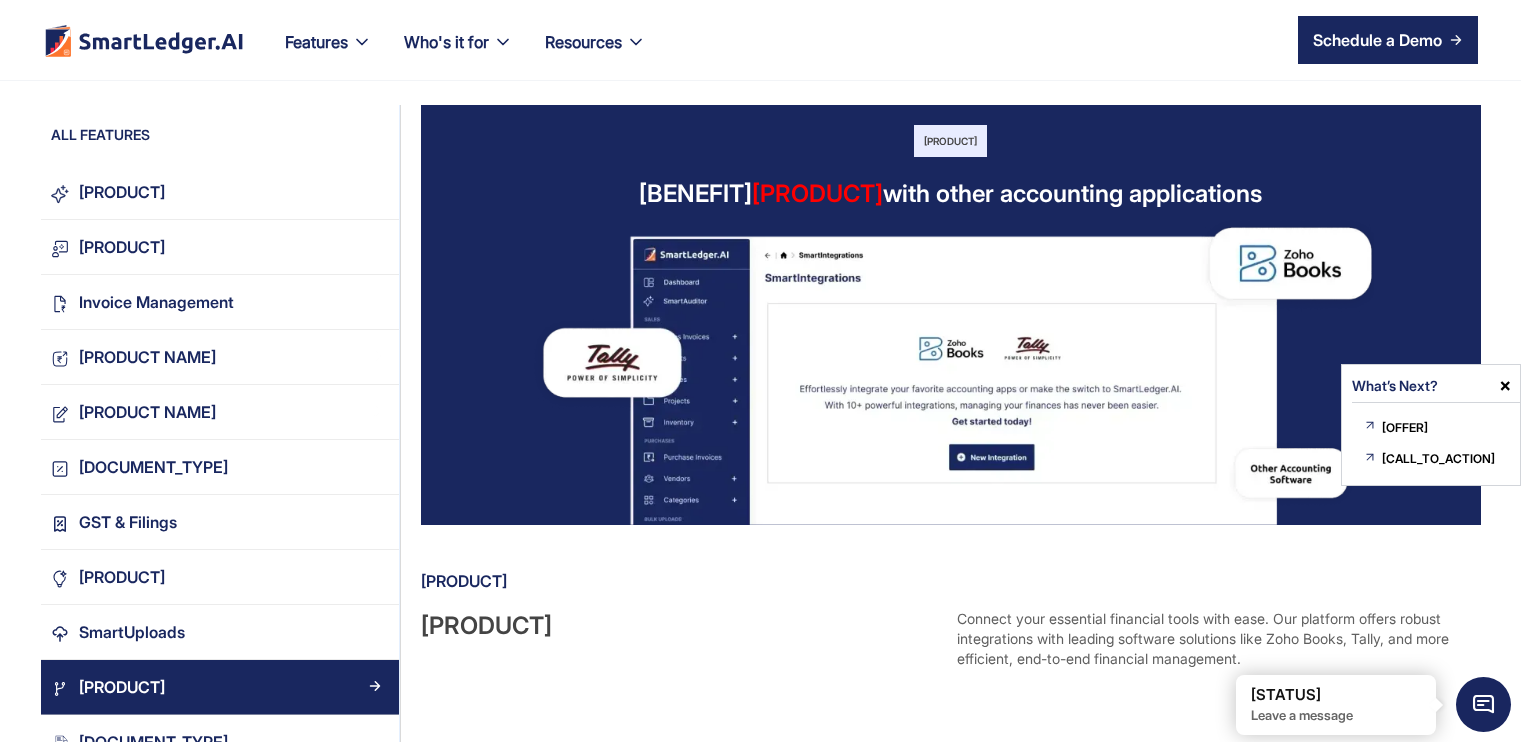 scroll, scrollTop: 600, scrollLeft: 0, axis: vertical 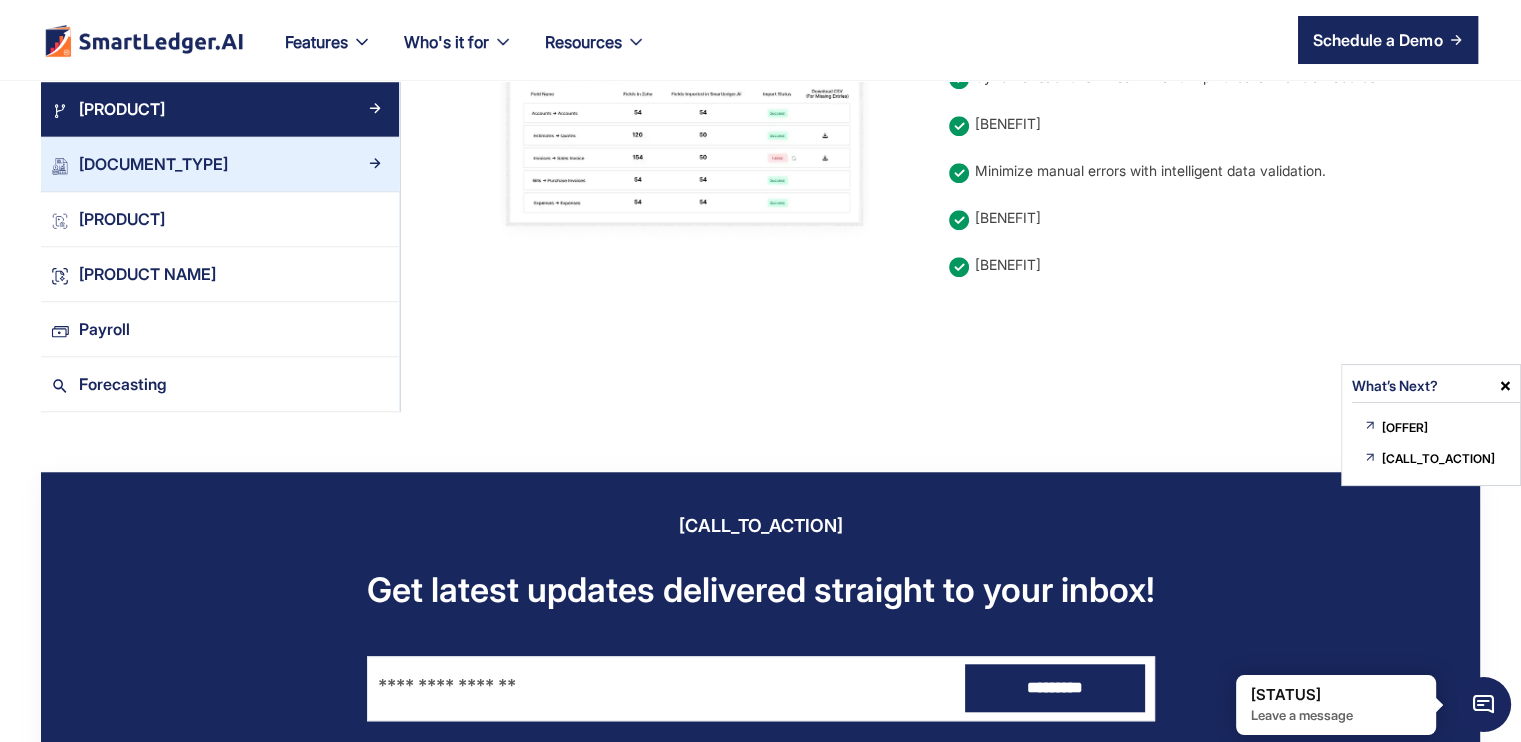 click on "Reports" at bounding box center [228, 163] 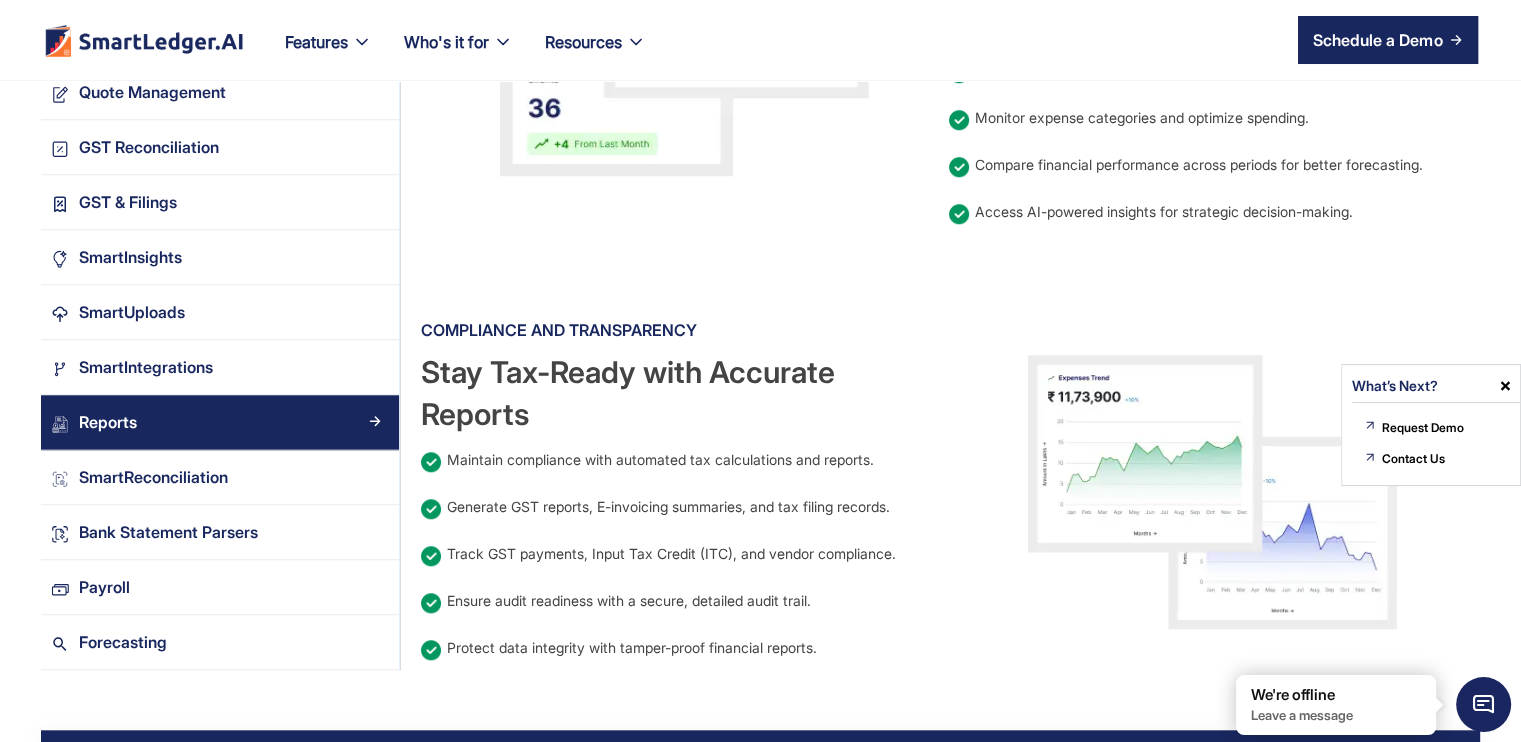 scroll, scrollTop: 1700, scrollLeft: 0, axis: vertical 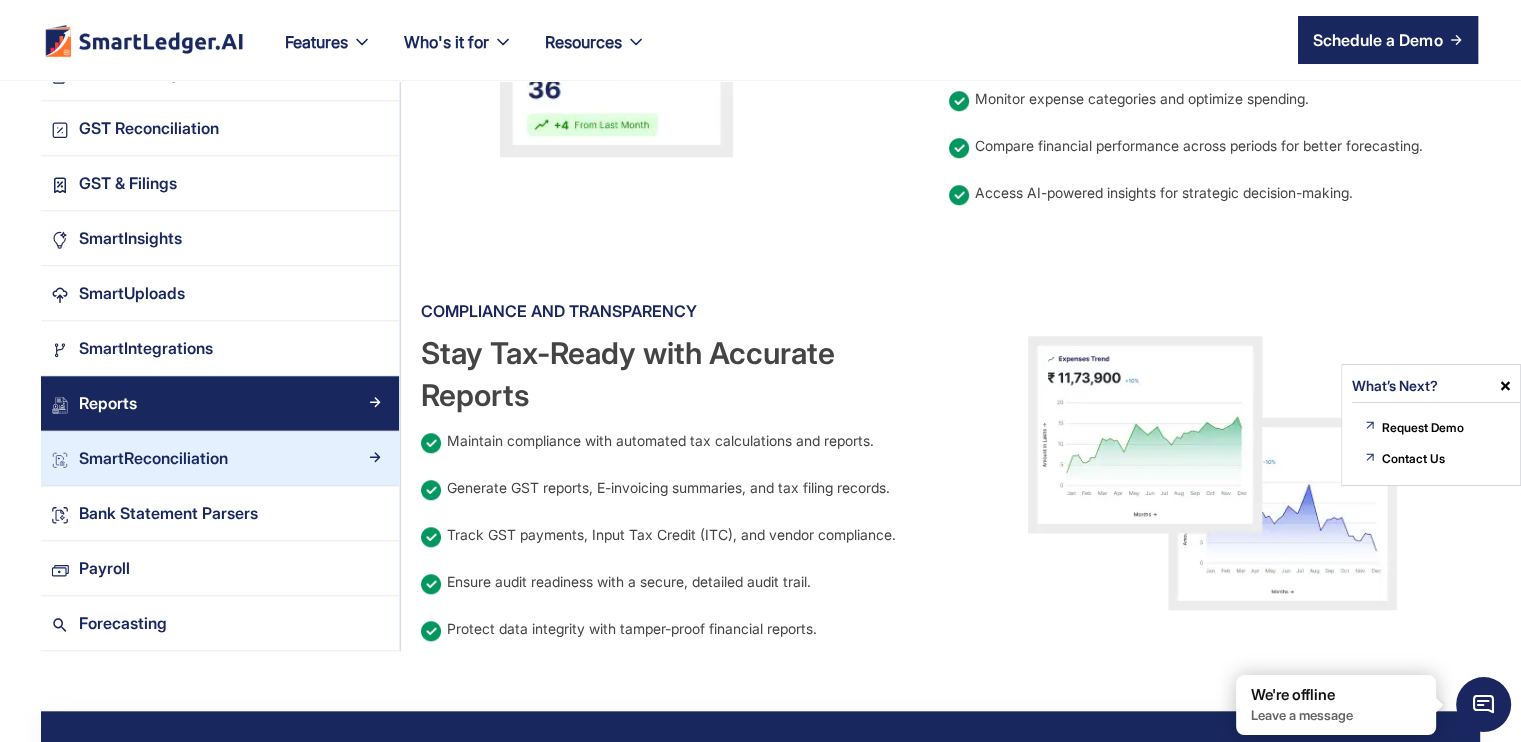 click on "SmartReconciliation" at bounding box center (153, 458) 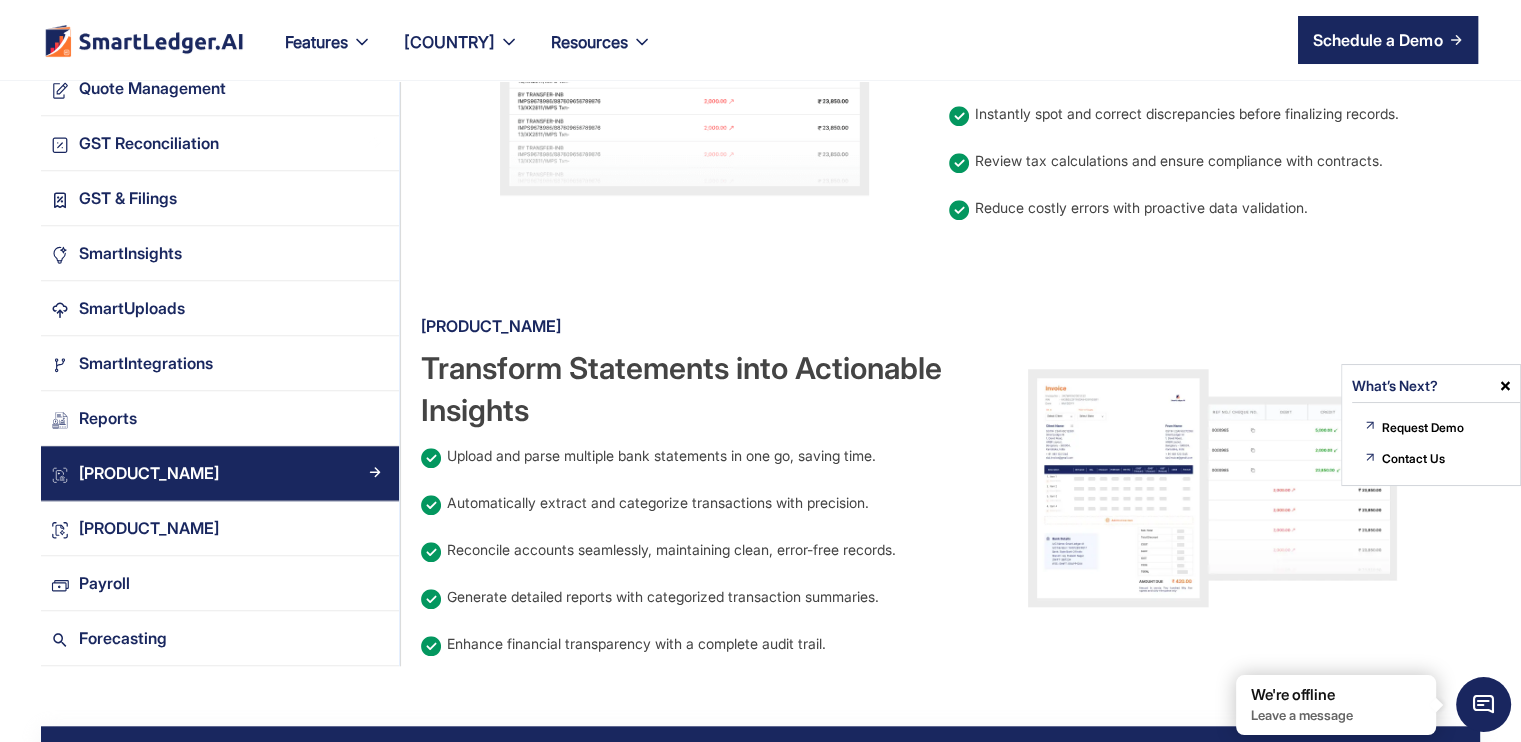 scroll, scrollTop: 1800, scrollLeft: 0, axis: vertical 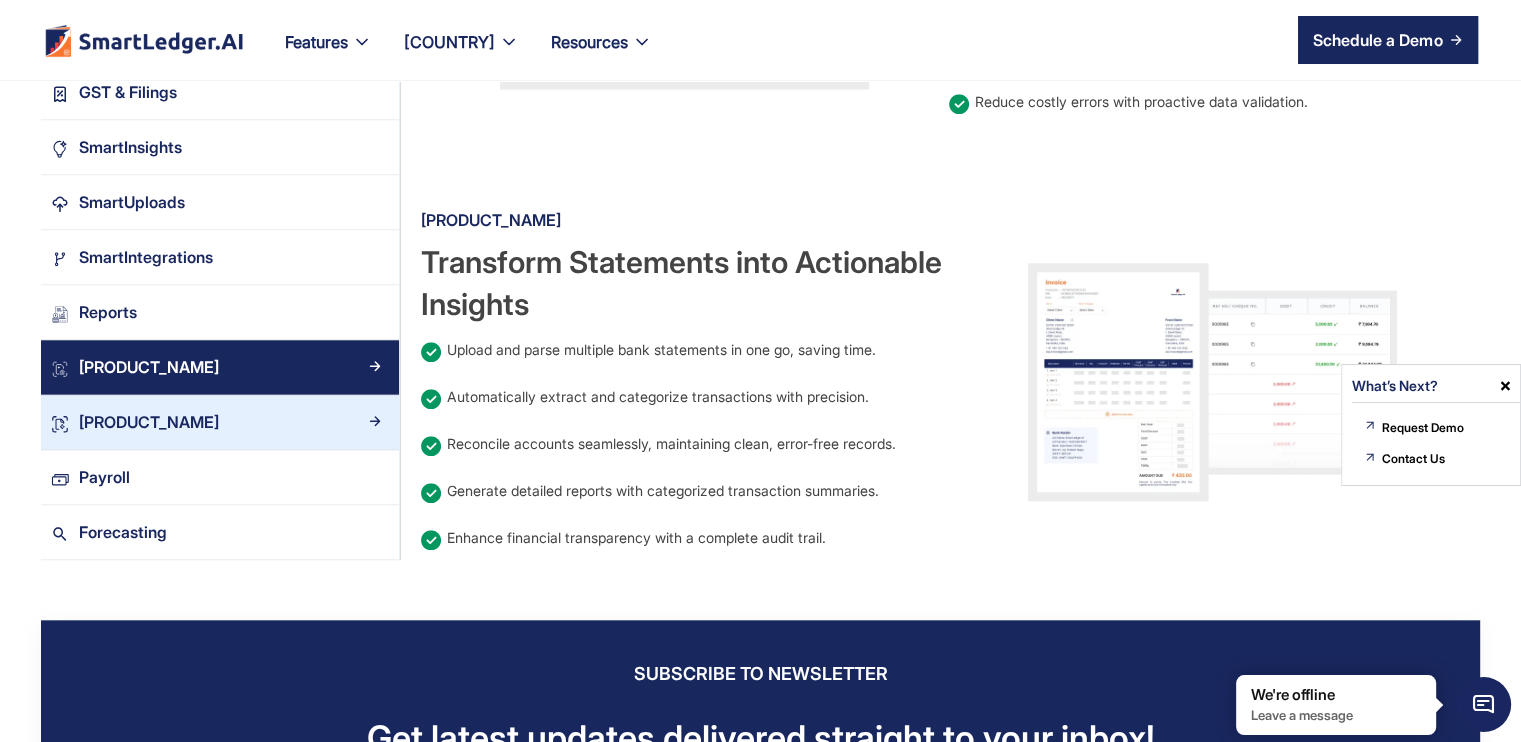 click on "[PRODUCT_NAME]" at bounding box center (149, 422) 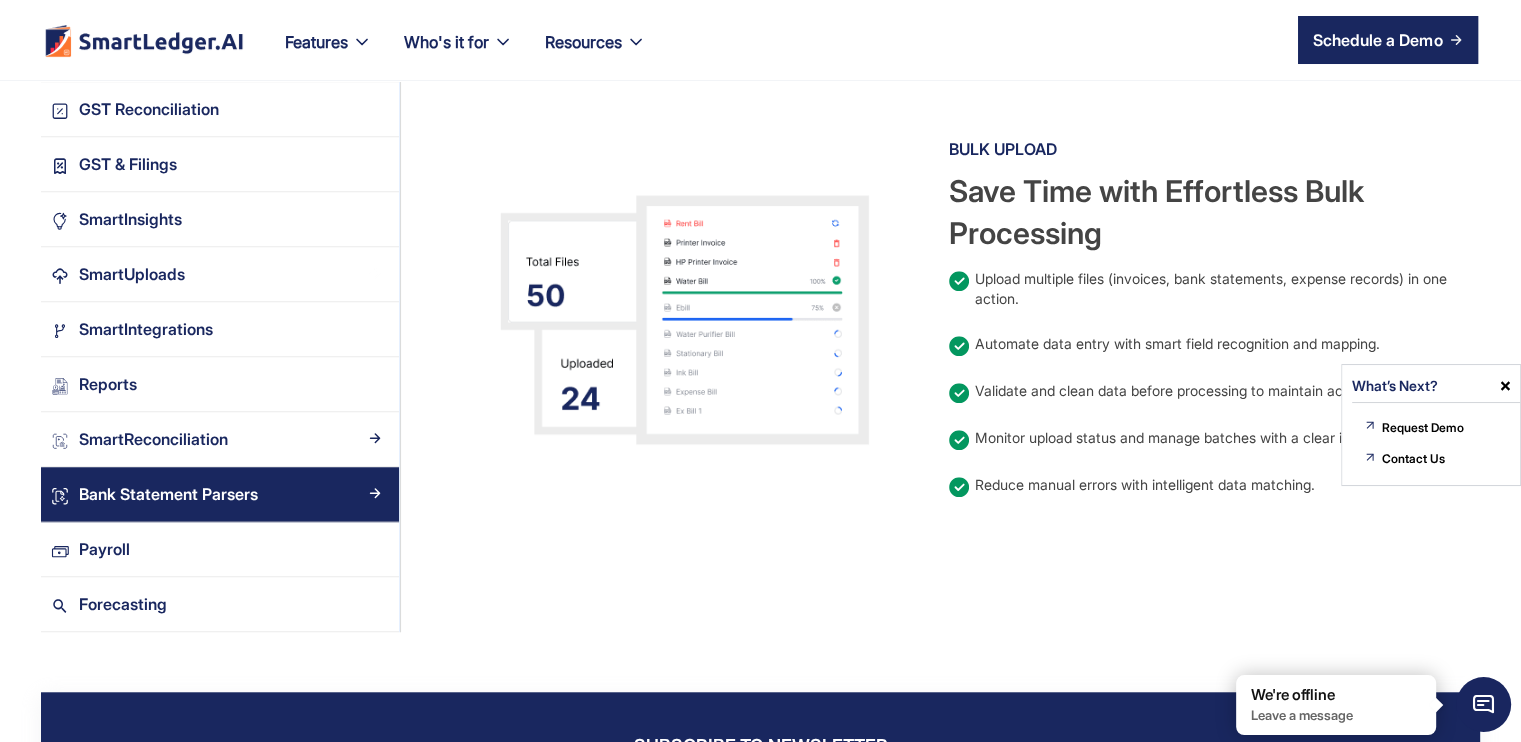 scroll, scrollTop: 1500, scrollLeft: 0, axis: vertical 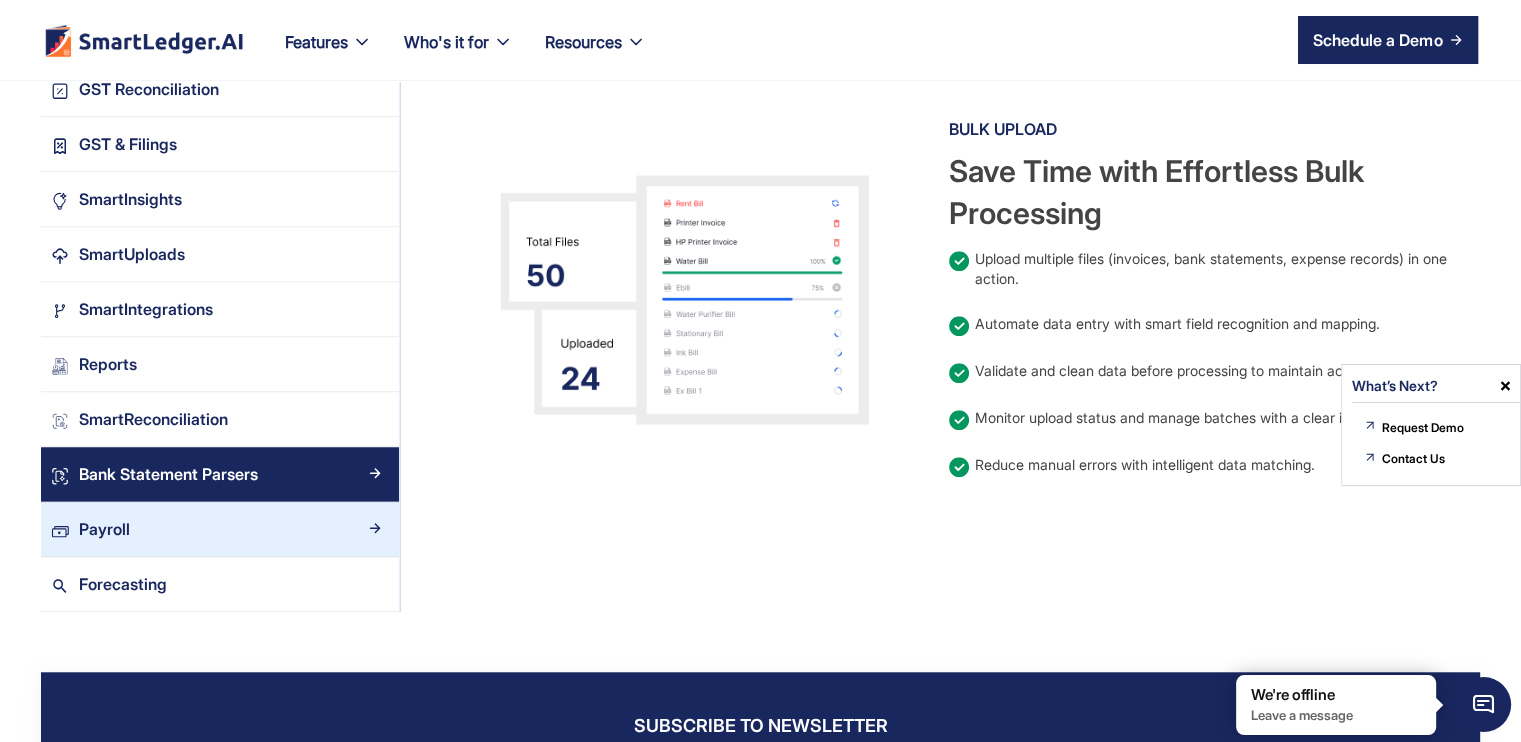 click on "Payroll" at bounding box center (220, 529) 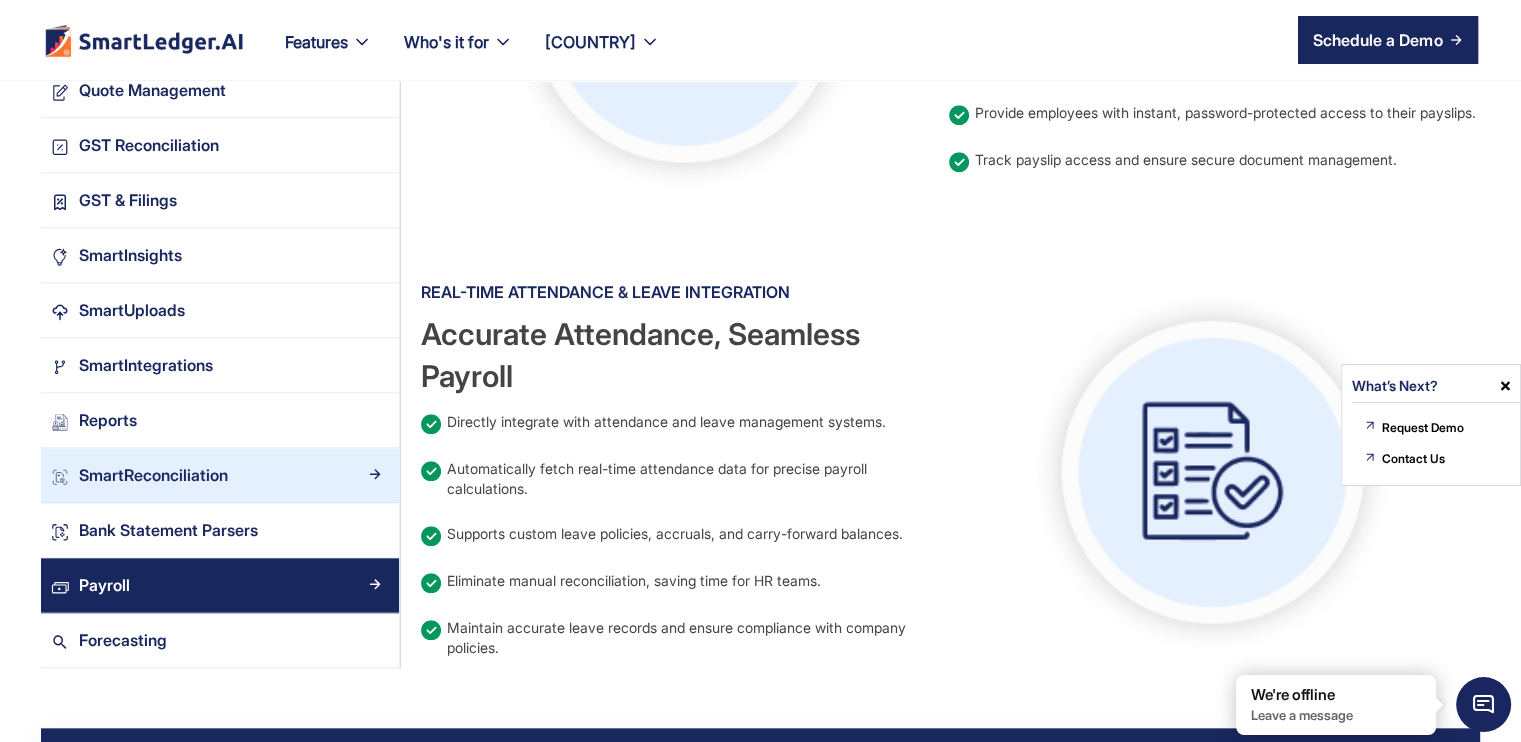scroll, scrollTop: 1900, scrollLeft: 0, axis: vertical 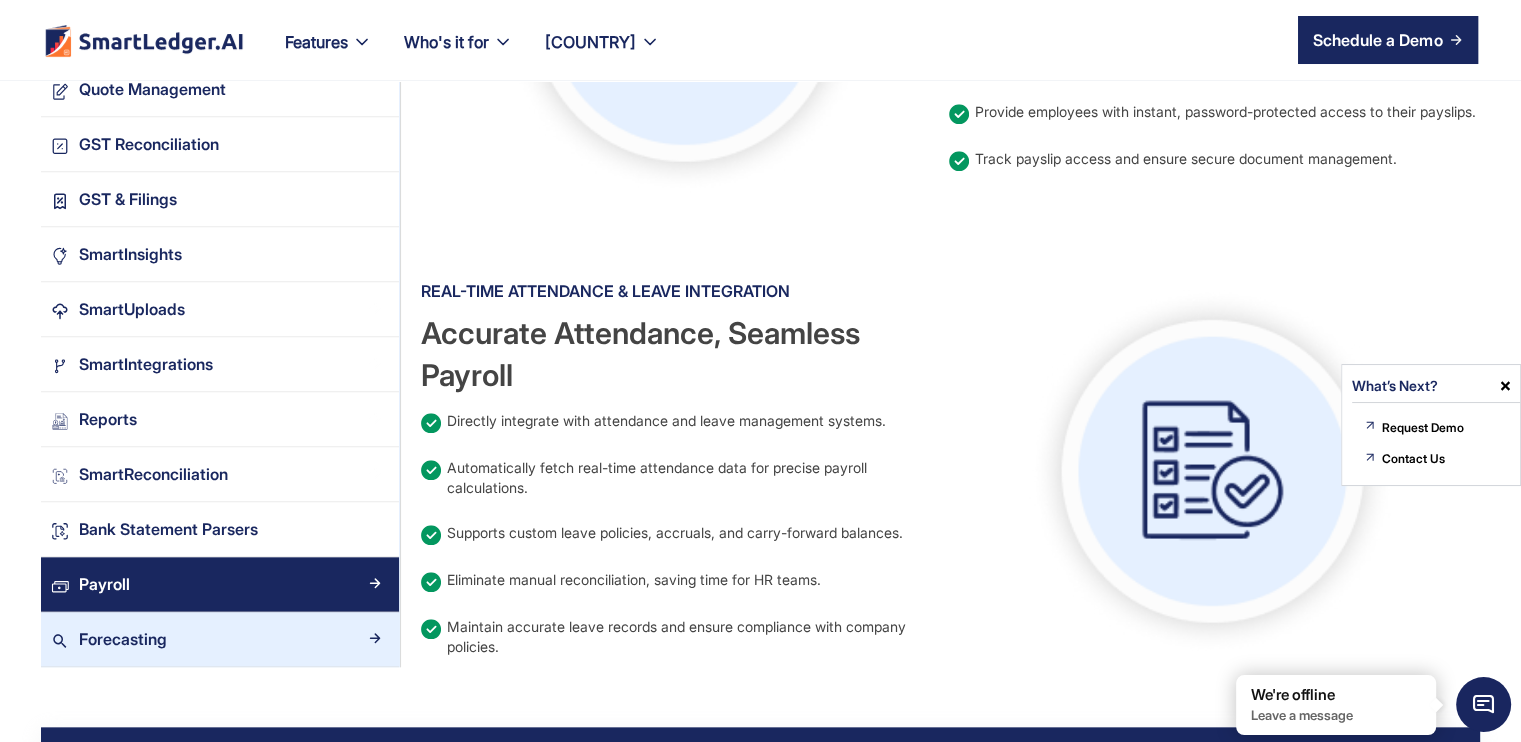 click on "Forecasting" at bounding box center [220, 639] 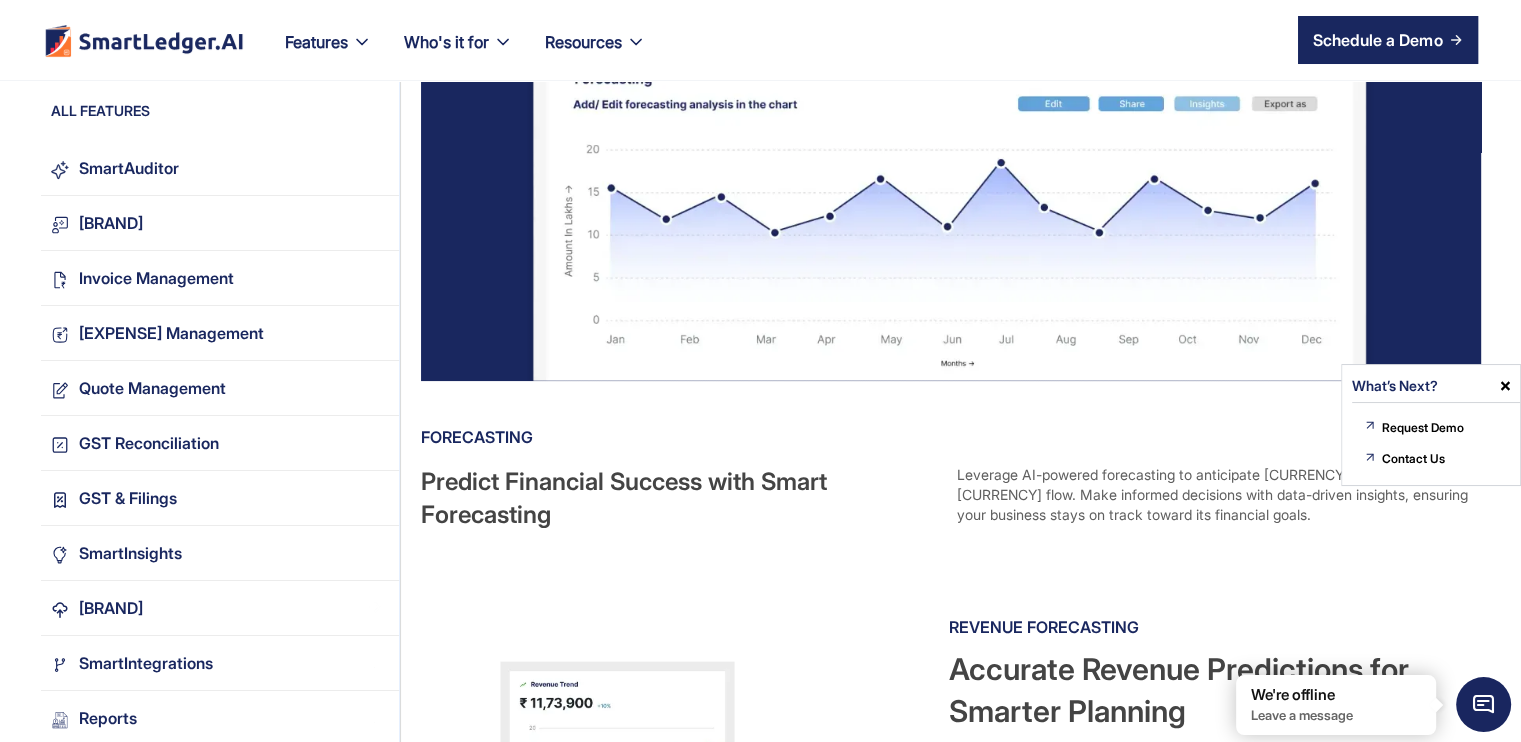scroll, scrollTop: 0, scrollLeft: 0, axis: both 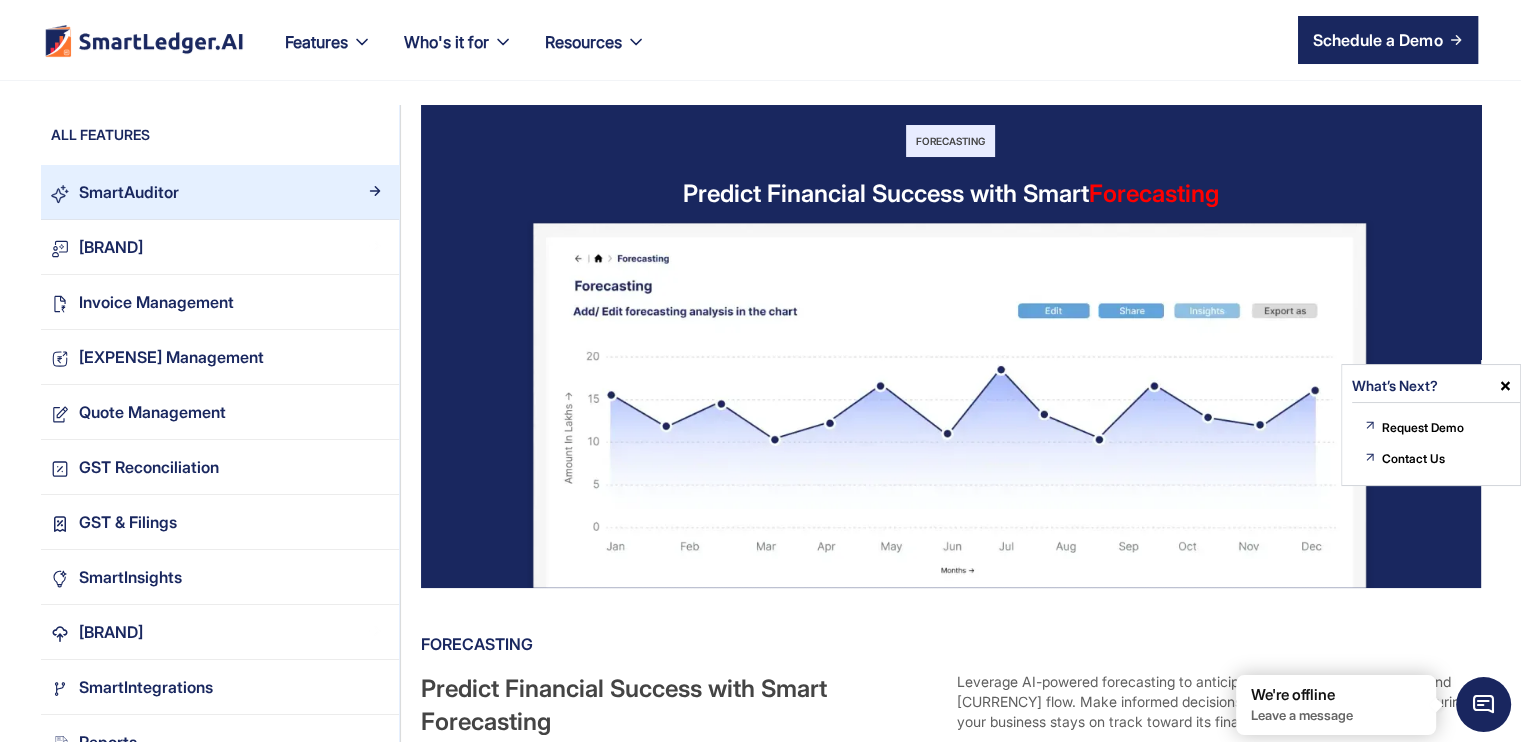 click on "SmartAuditor" at bounding box center (228, 192) 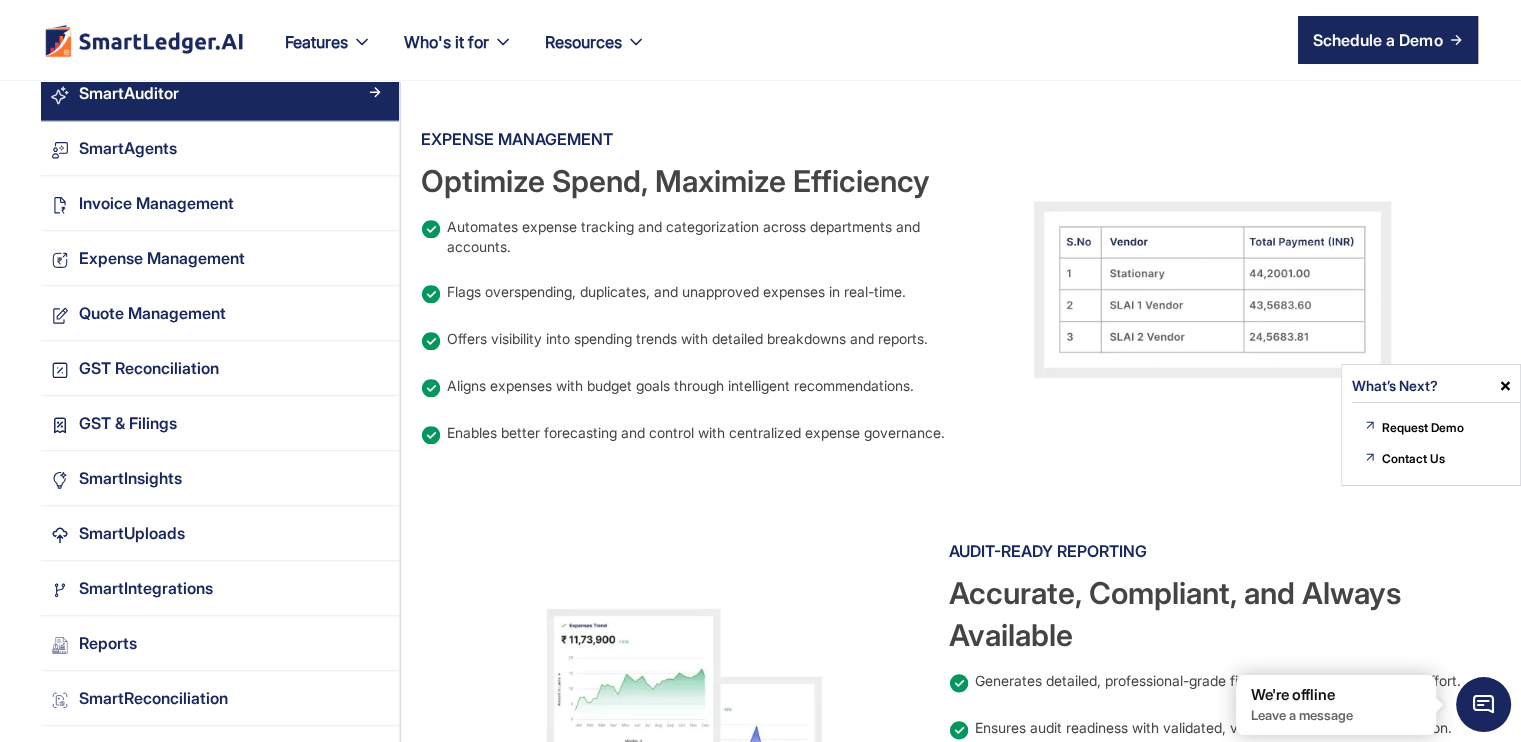 scroll, scrollTop: 2100, scrollLeft: 0, axis: vertical 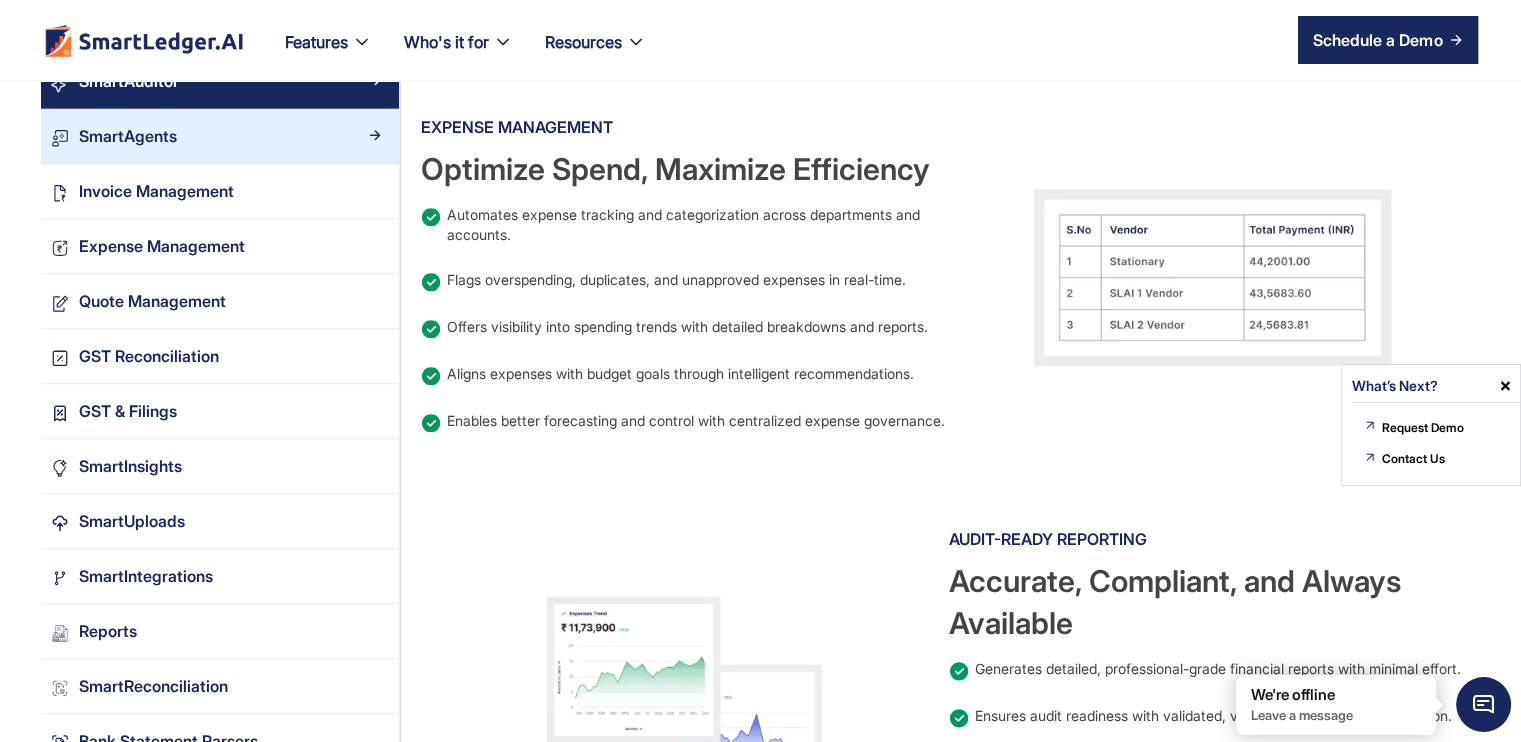 click on "SmartAgents" at bounding box center (220, 136) 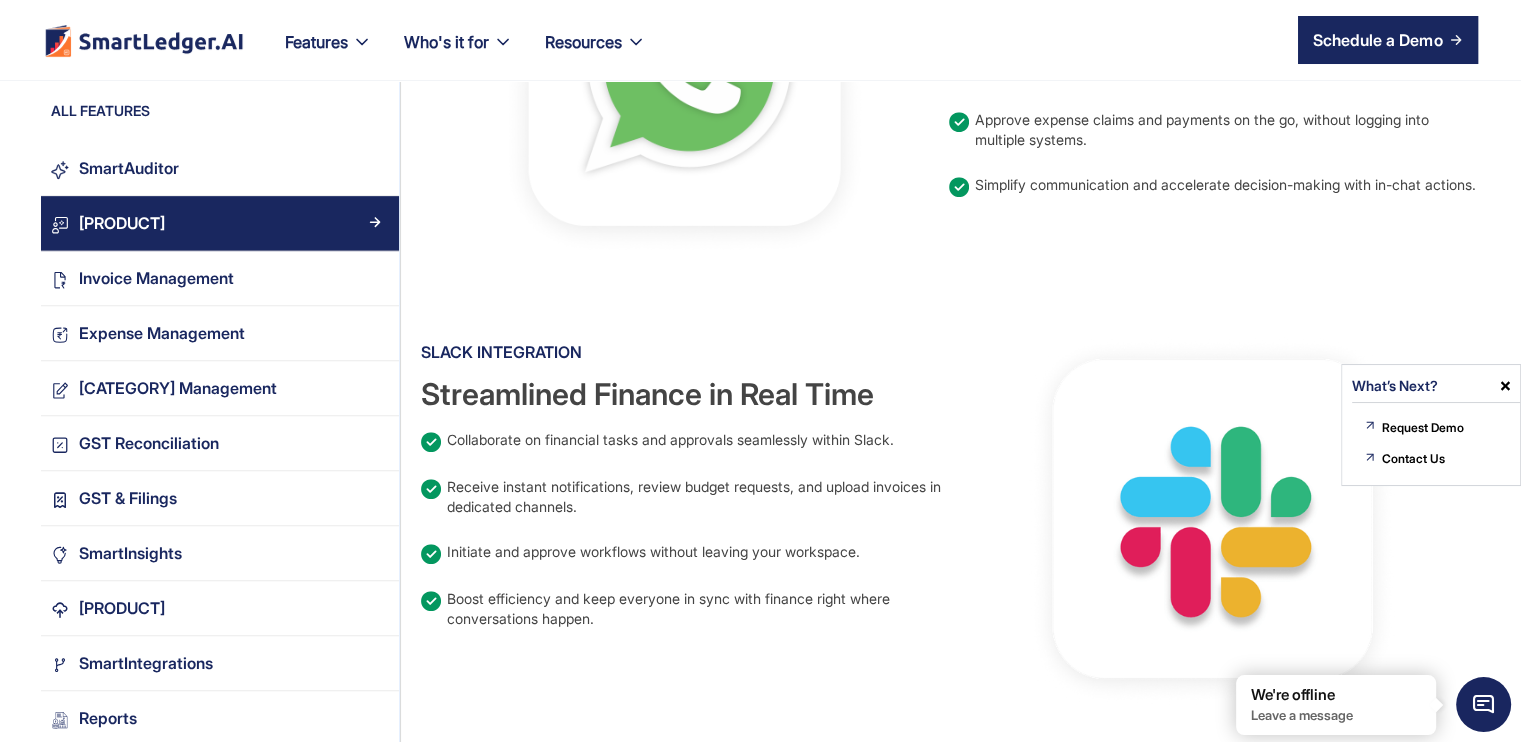 scroll, scrollTop: 600, scrollLeft: 0, axis: vertical 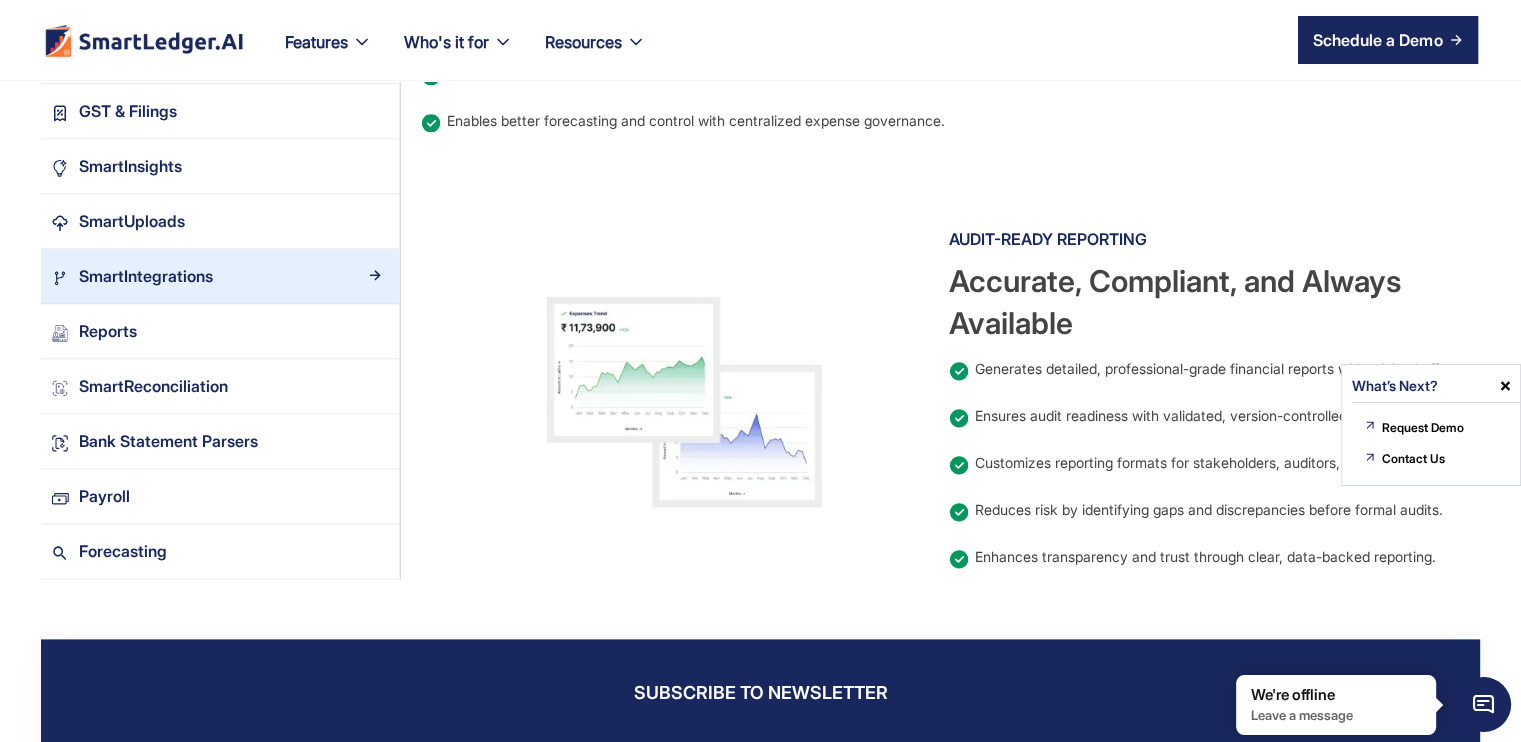 click on "SmartIntegrations" at bounding box center (220, 276) 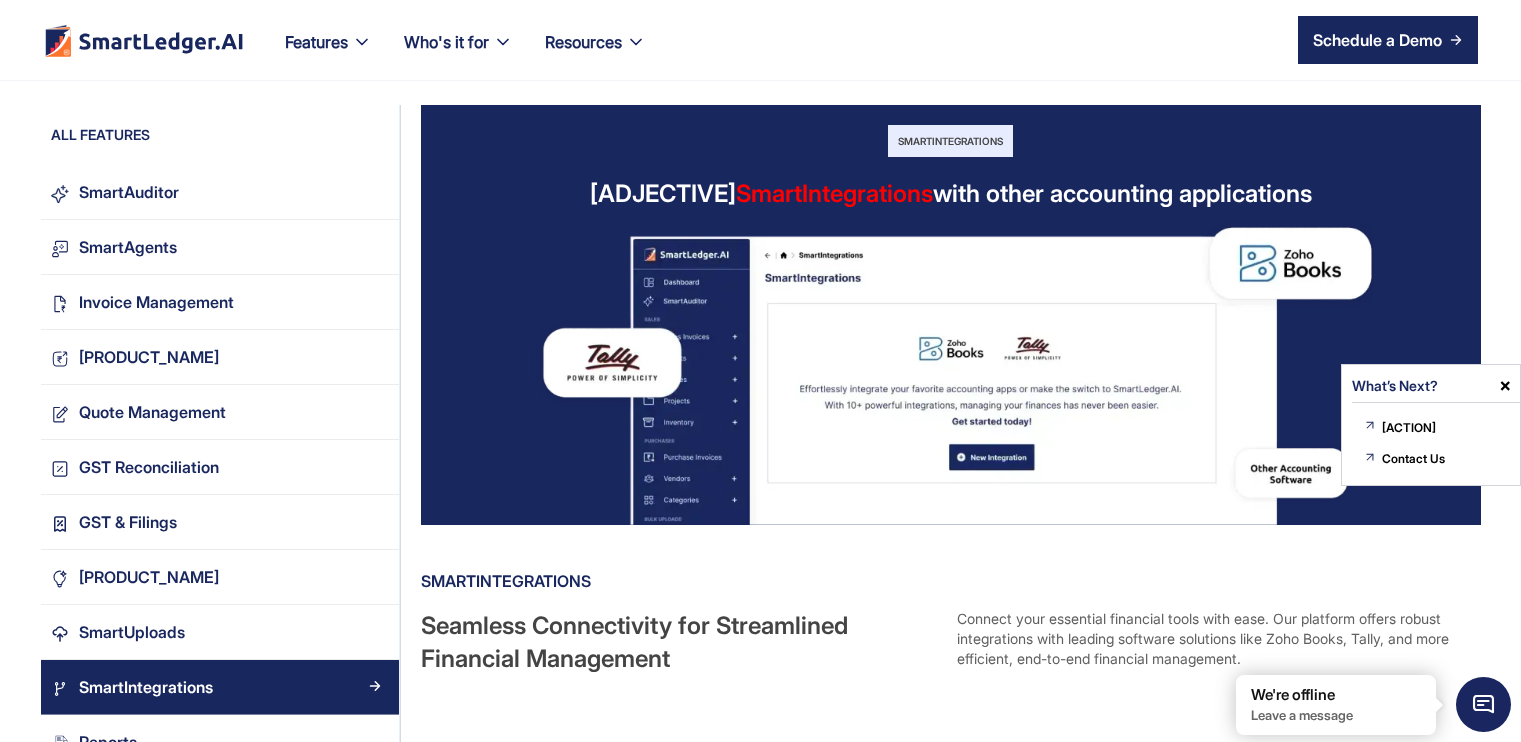scroll, scrollTop: 700, scrollLeft: 0, axis: vertical 